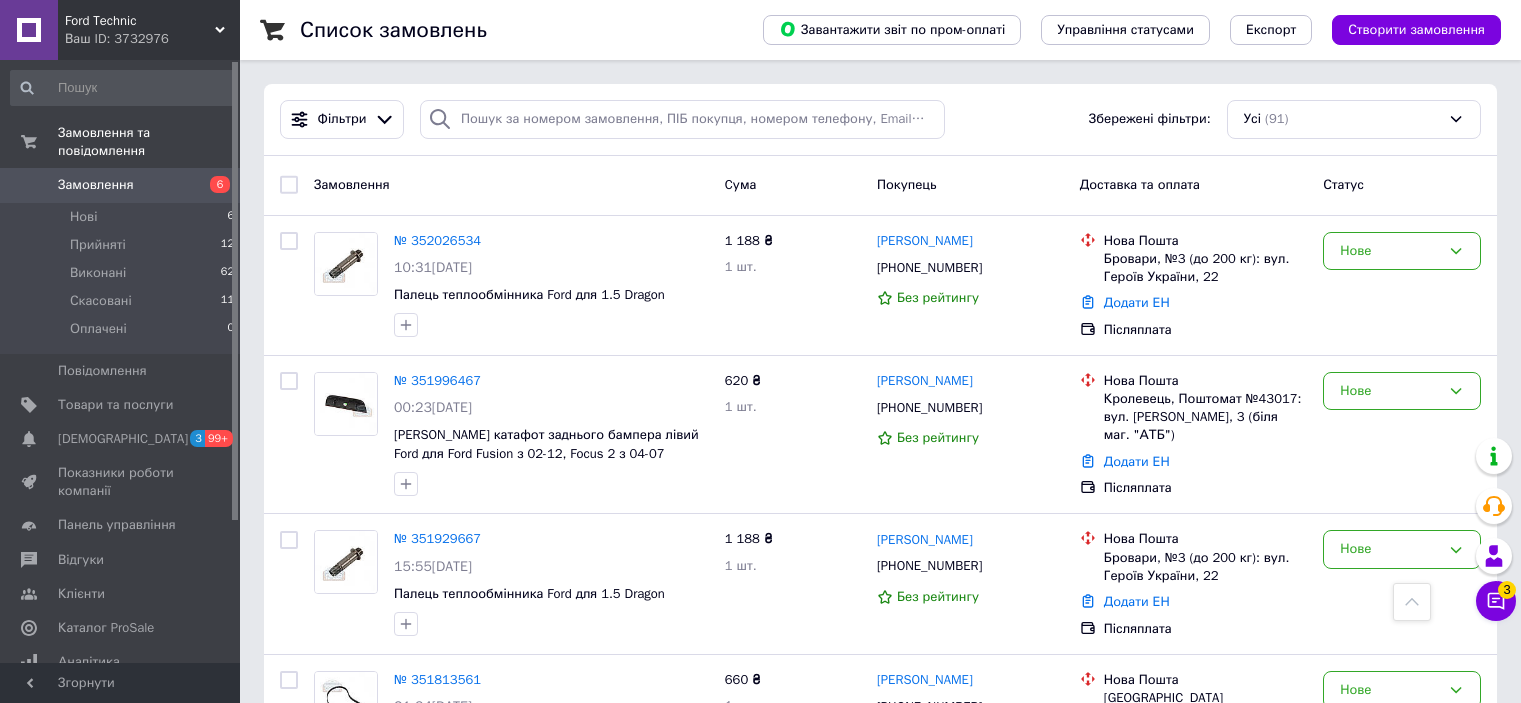 scroll, scrollTop: 2775, scrollLeft: 0, axis: vertical 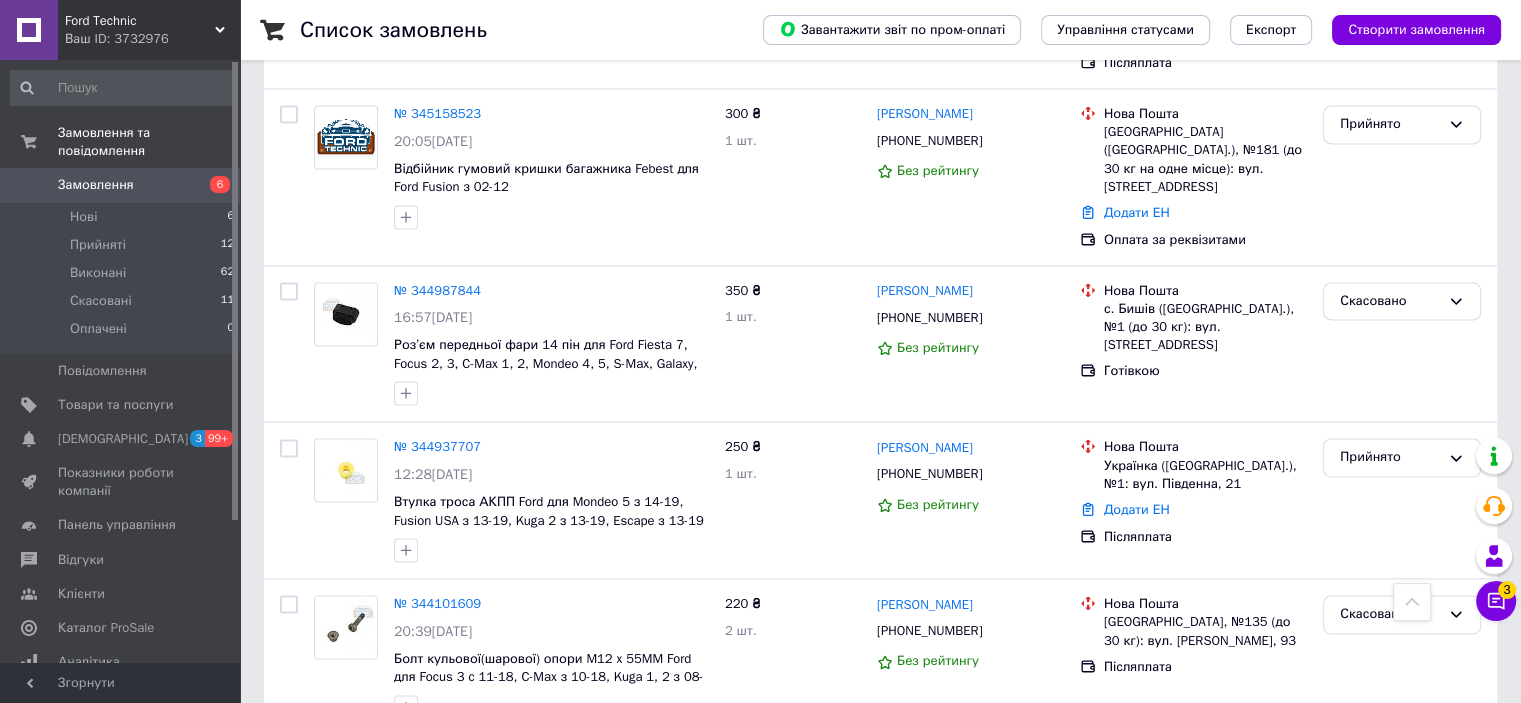 click on "2" at bounding box center (327, 780) 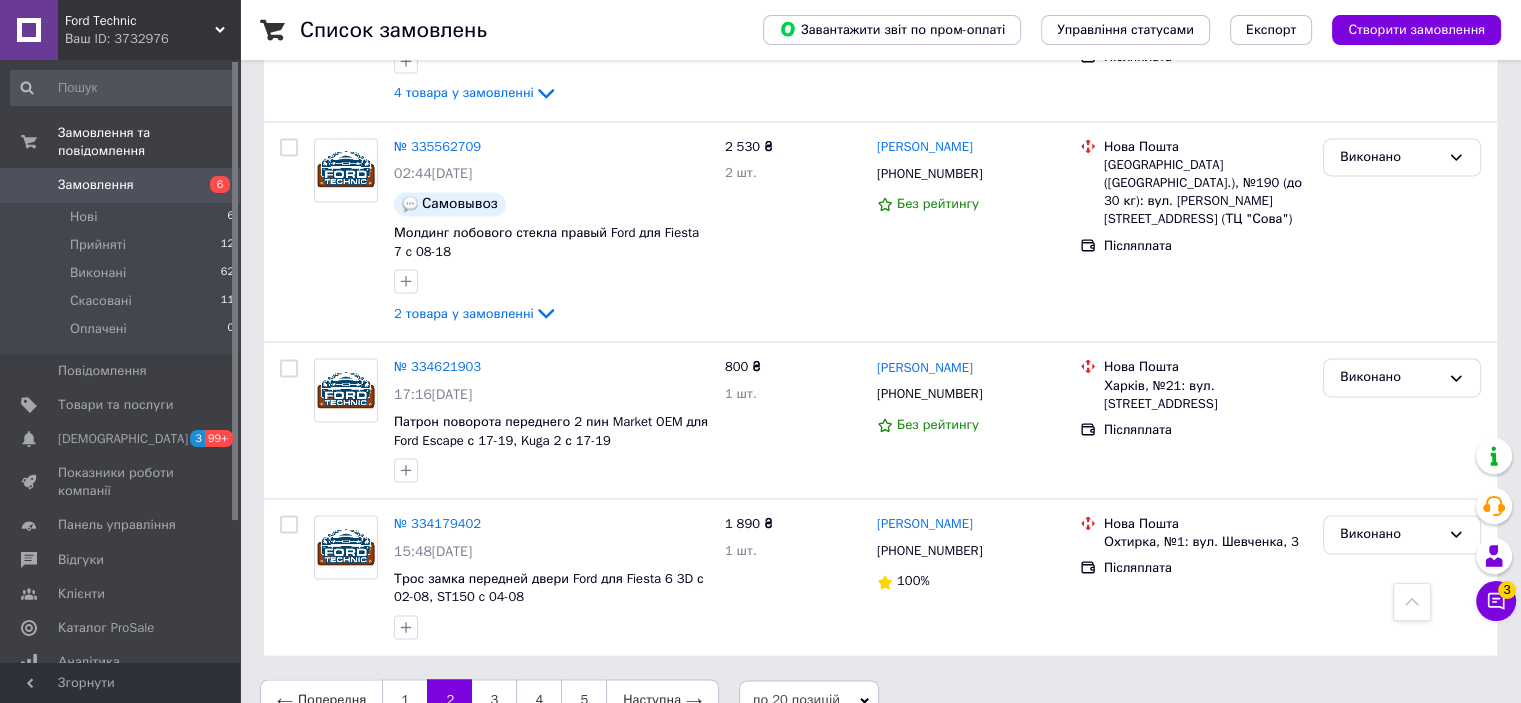 scroll, scrollTop: 2928, scrollLeft: 0, axis: vertical 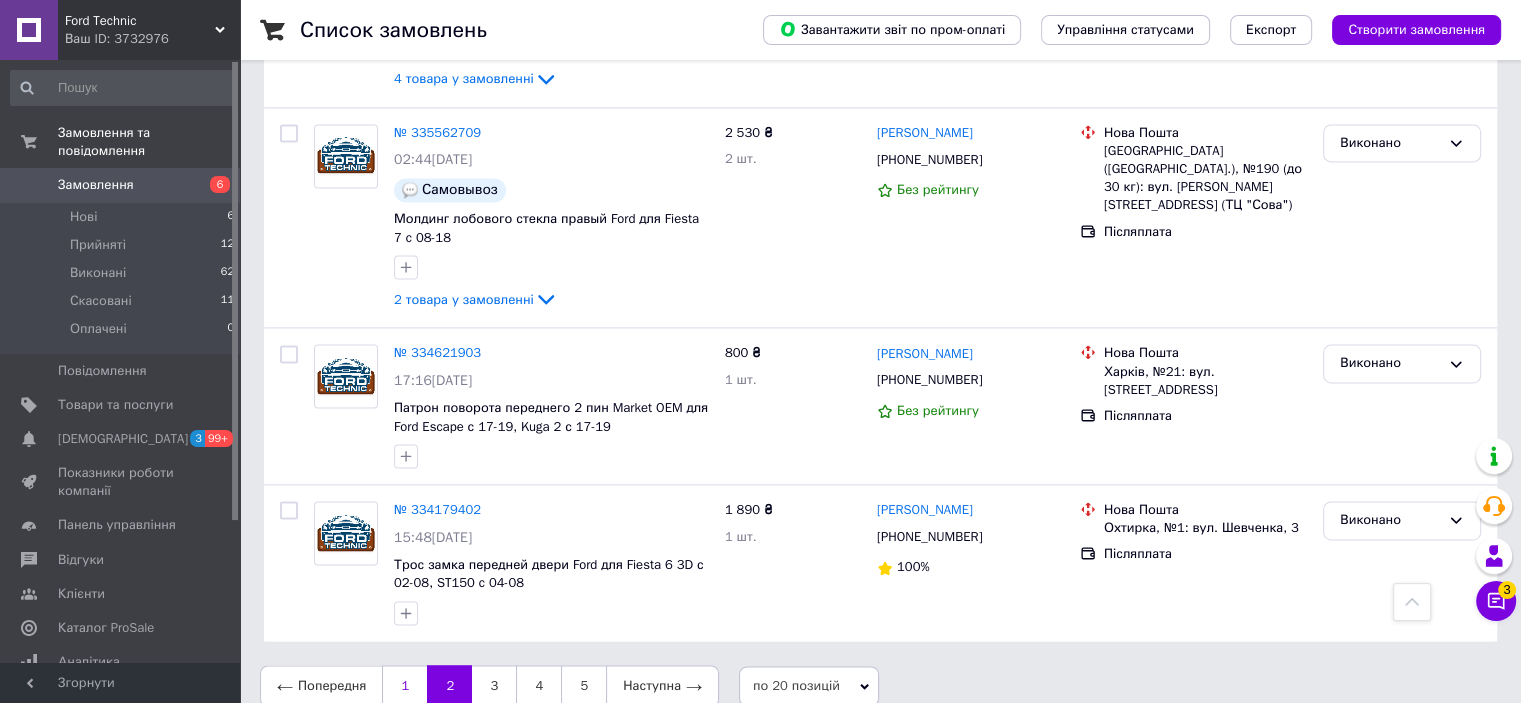 click on "1" at bounding box center (404, 686) 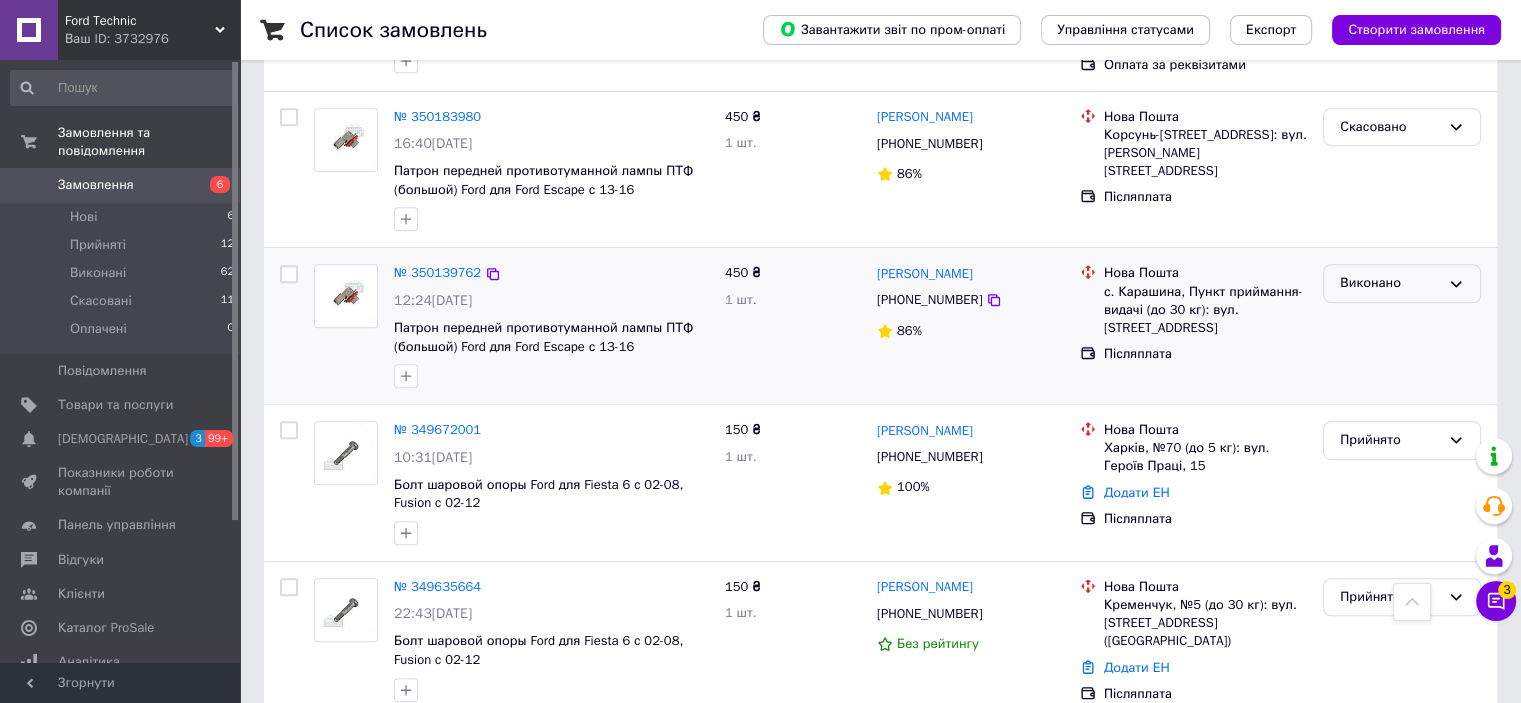 scroll, scrollTop: 1100, scrollLeft: 0, axis: vertical 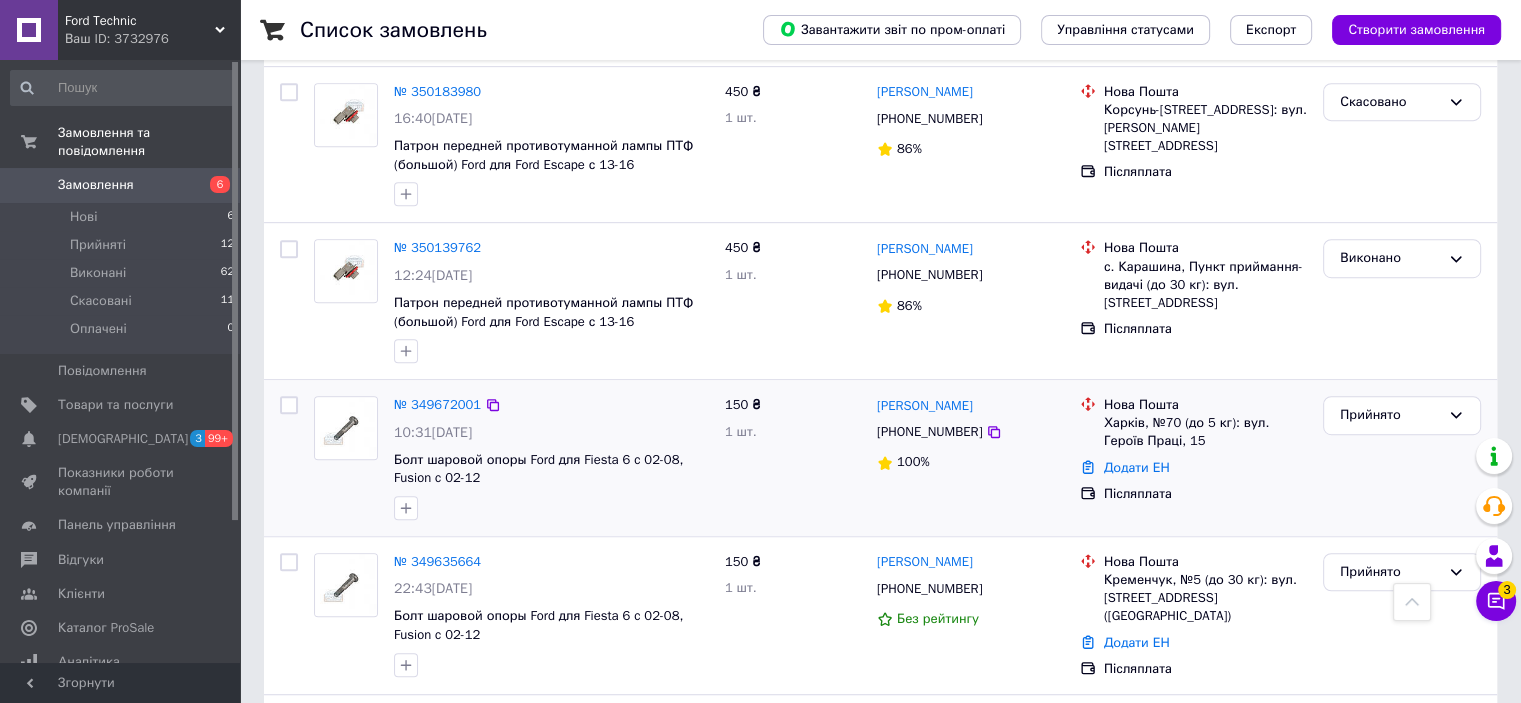 click on "Прийнято" at bounding box center (1402, 458) 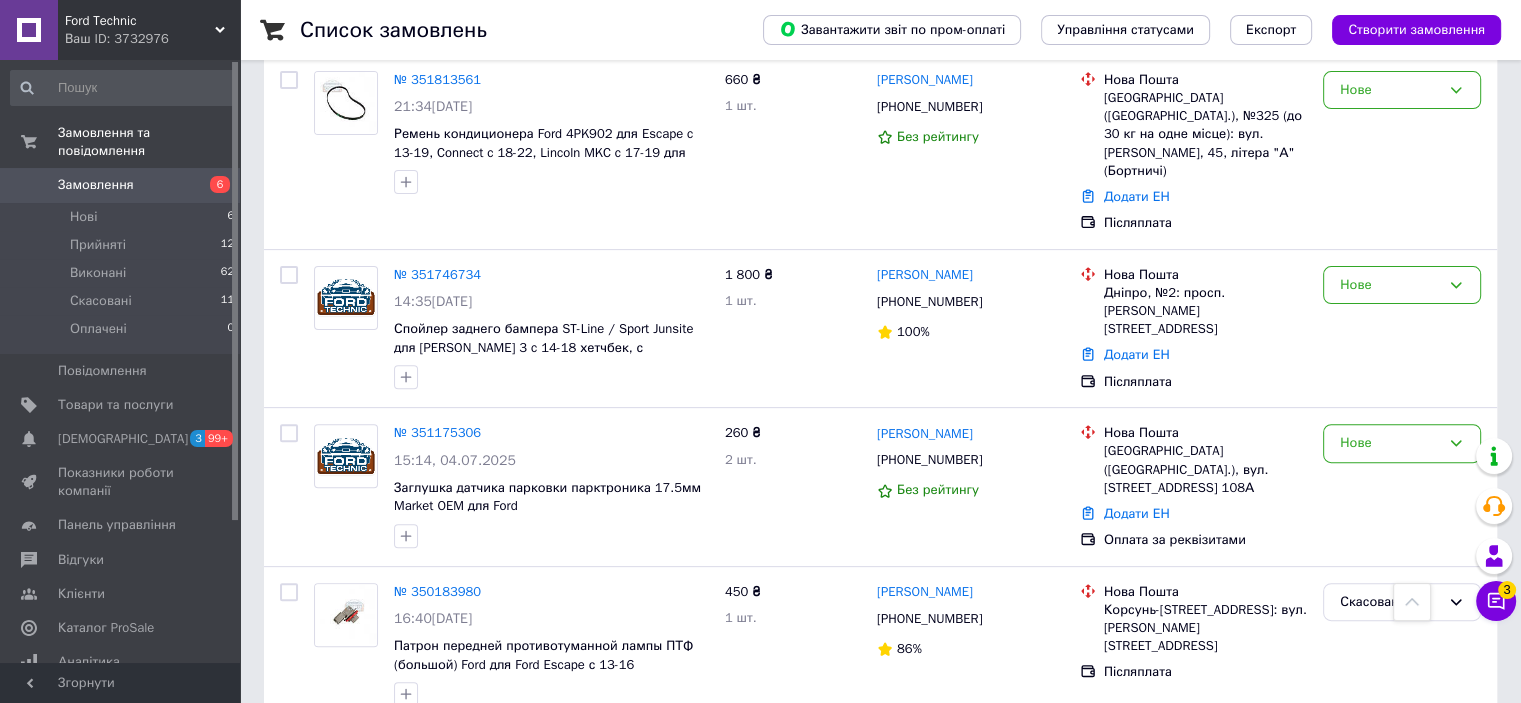 scroll, scrollTop: 600, scrollLeft: 0, axis: vertical 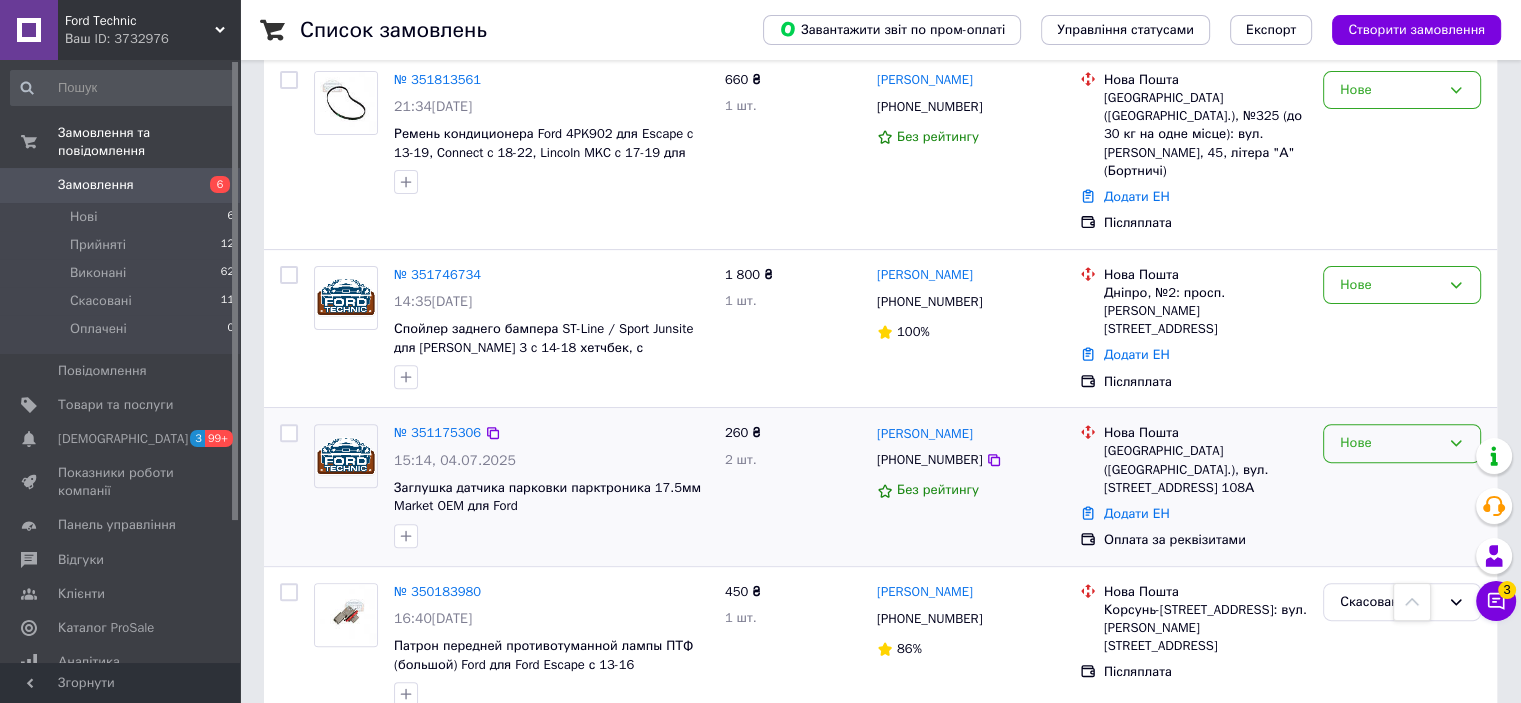 click on "Нове" at bounding box center [1390, 443] 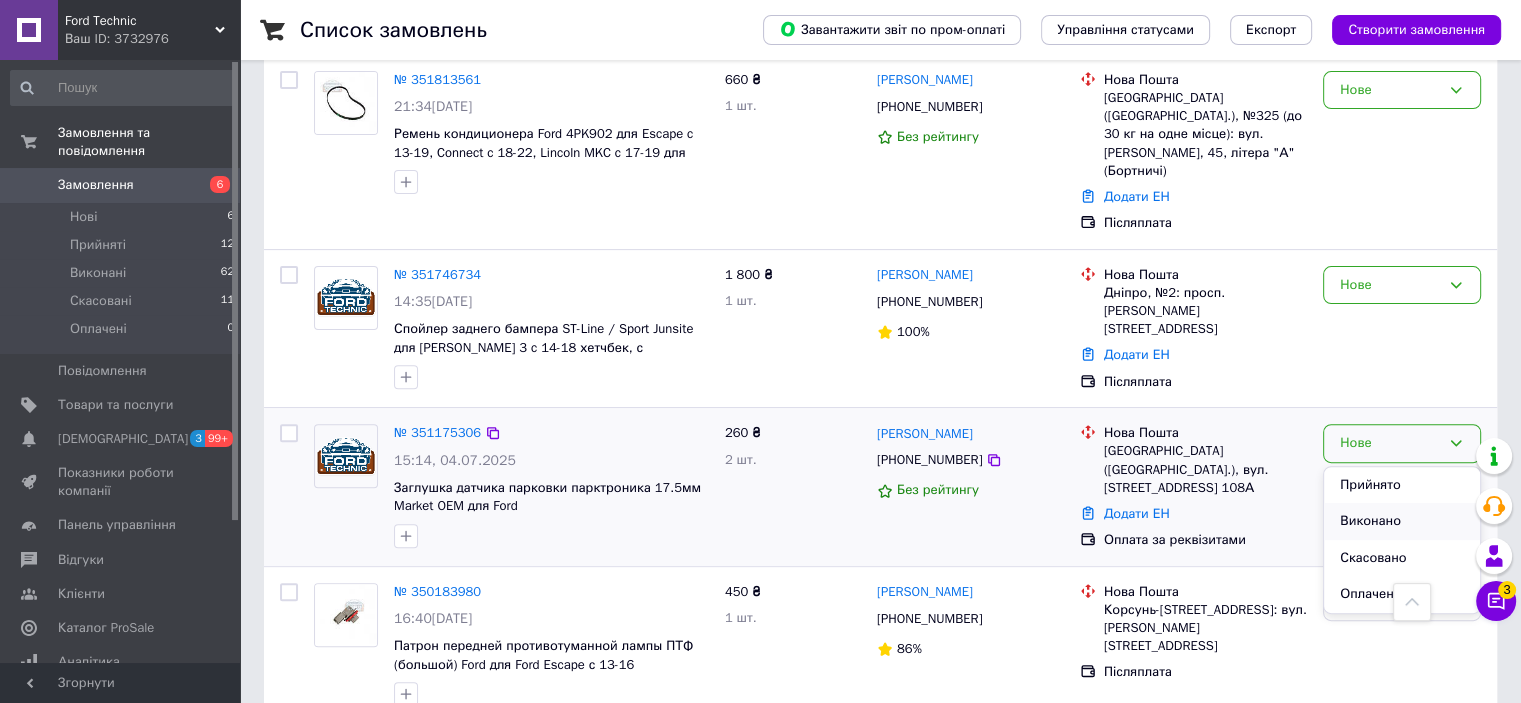 click on "Виконано" at bounding box center (1402, 521) 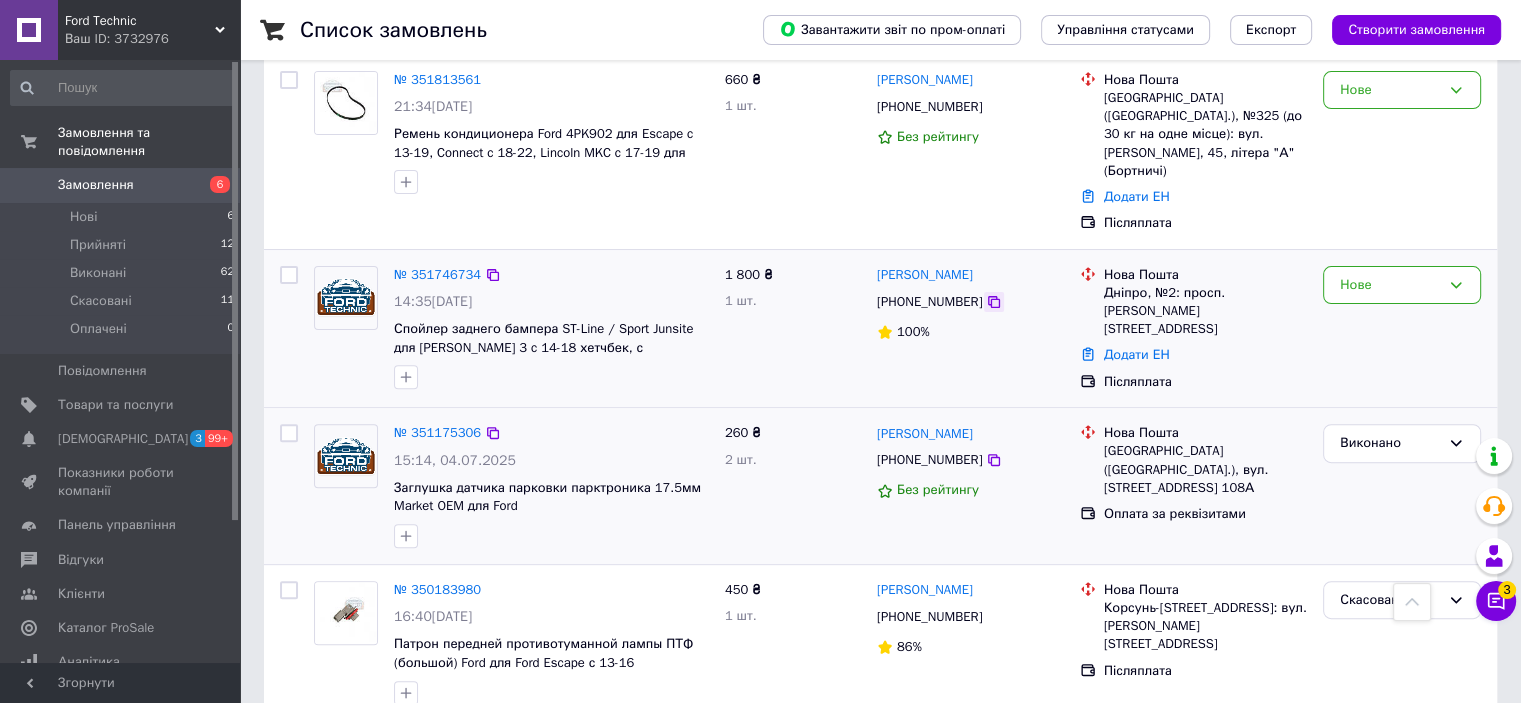 click at bounding box center [994, 302] 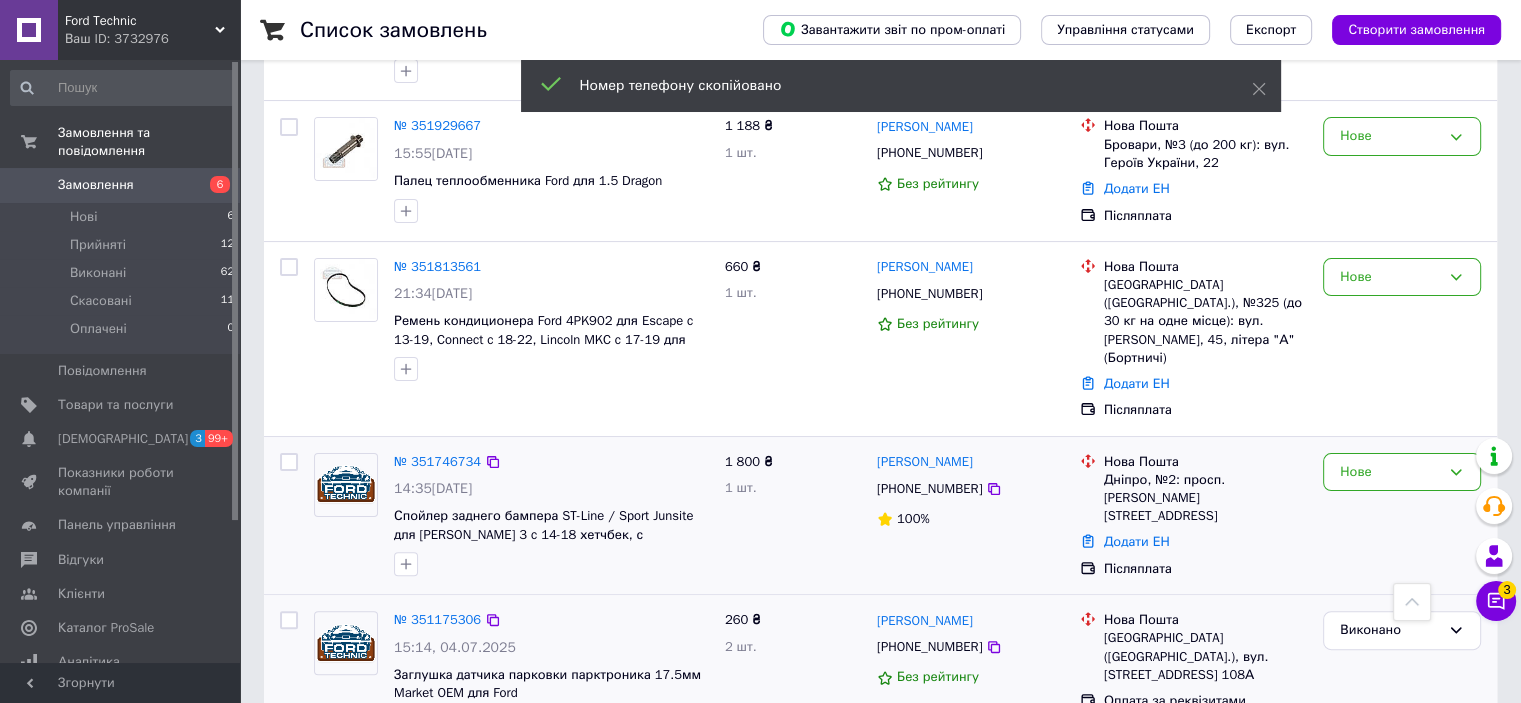 scroll, scrollTop: 400, scrollLeft: 0, axis: vertical 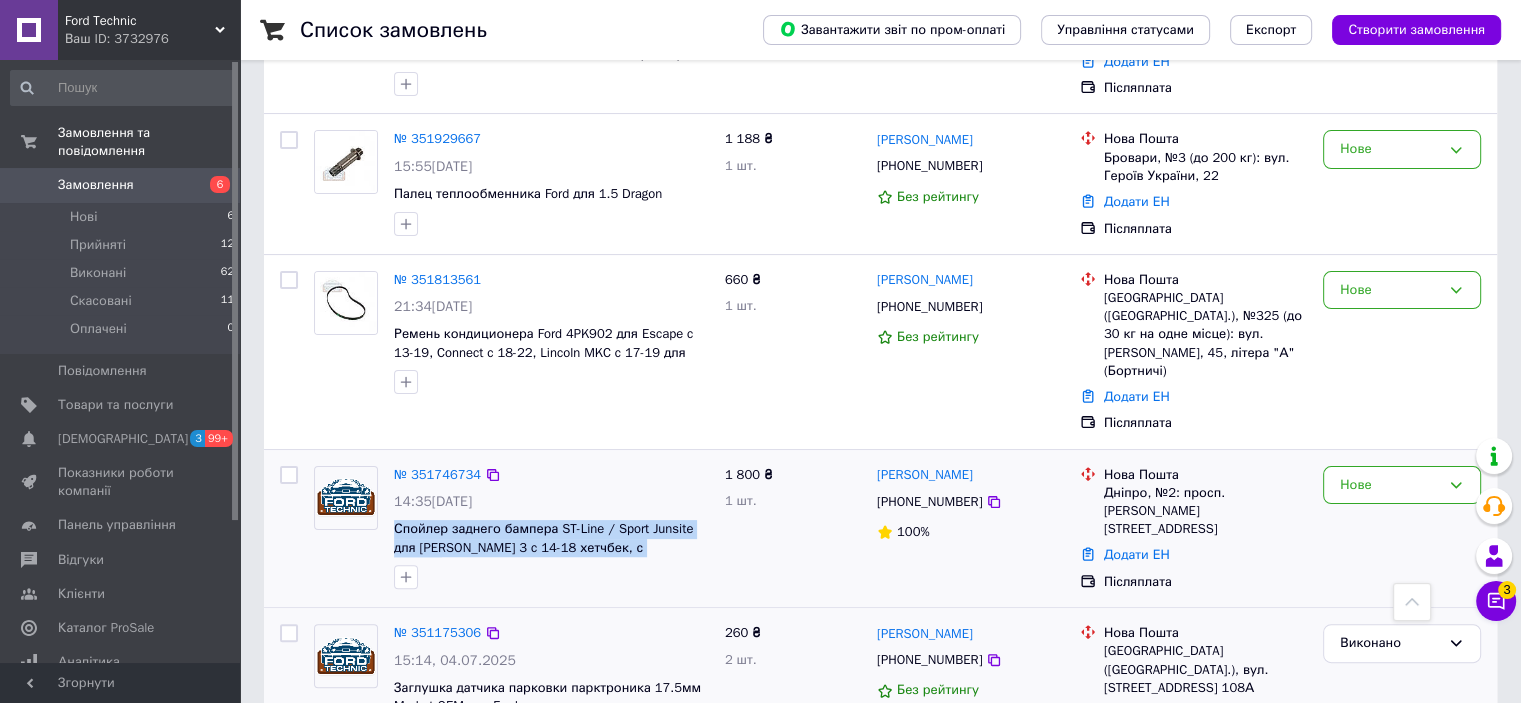 drag, startPoint x: 660, startPoint y: 535, endPoint x: 389, endPoint y: 505, distance: 272.65546 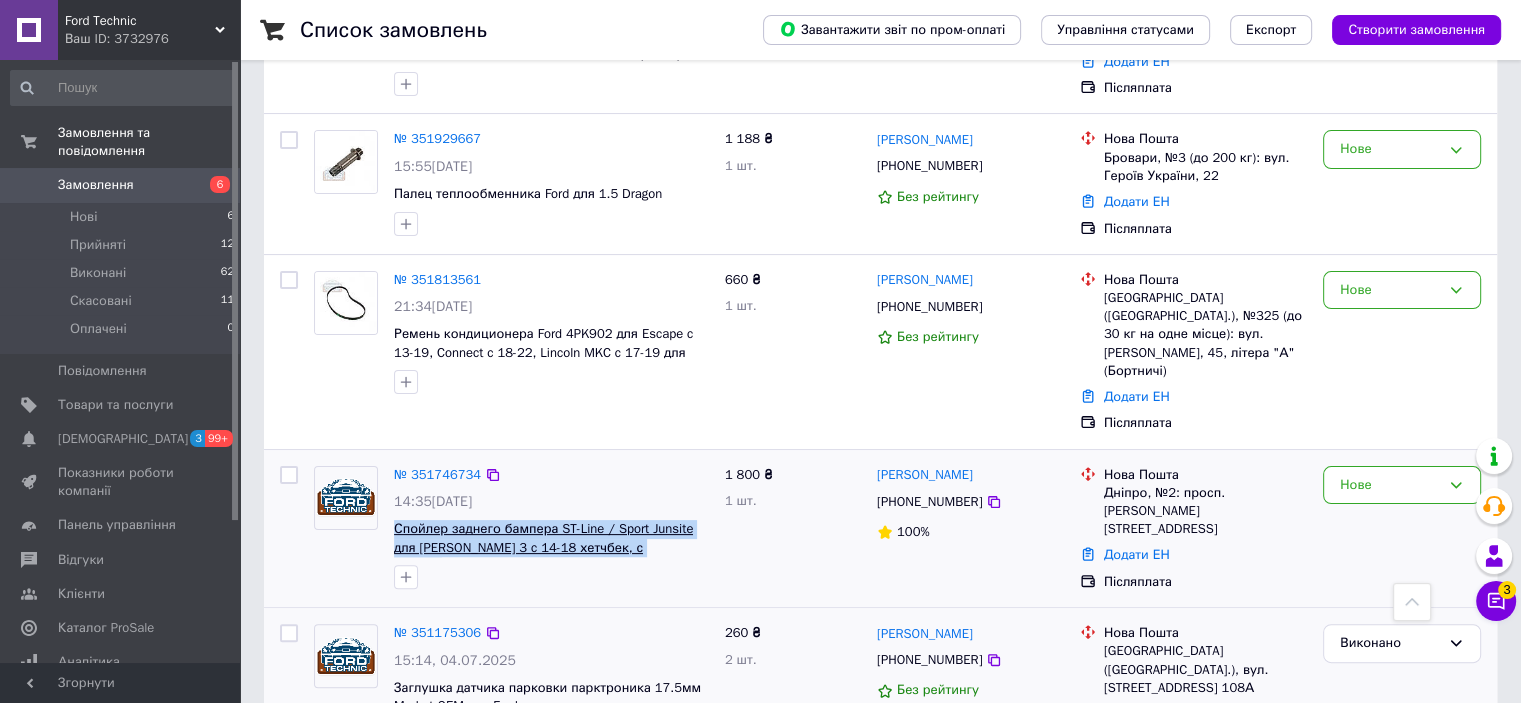 copy on "Спойлер заднего бампера ST-Line / Sport Junsite для [PERSON_NAME] 3 c 14-18 хетчбек, с молдингом" 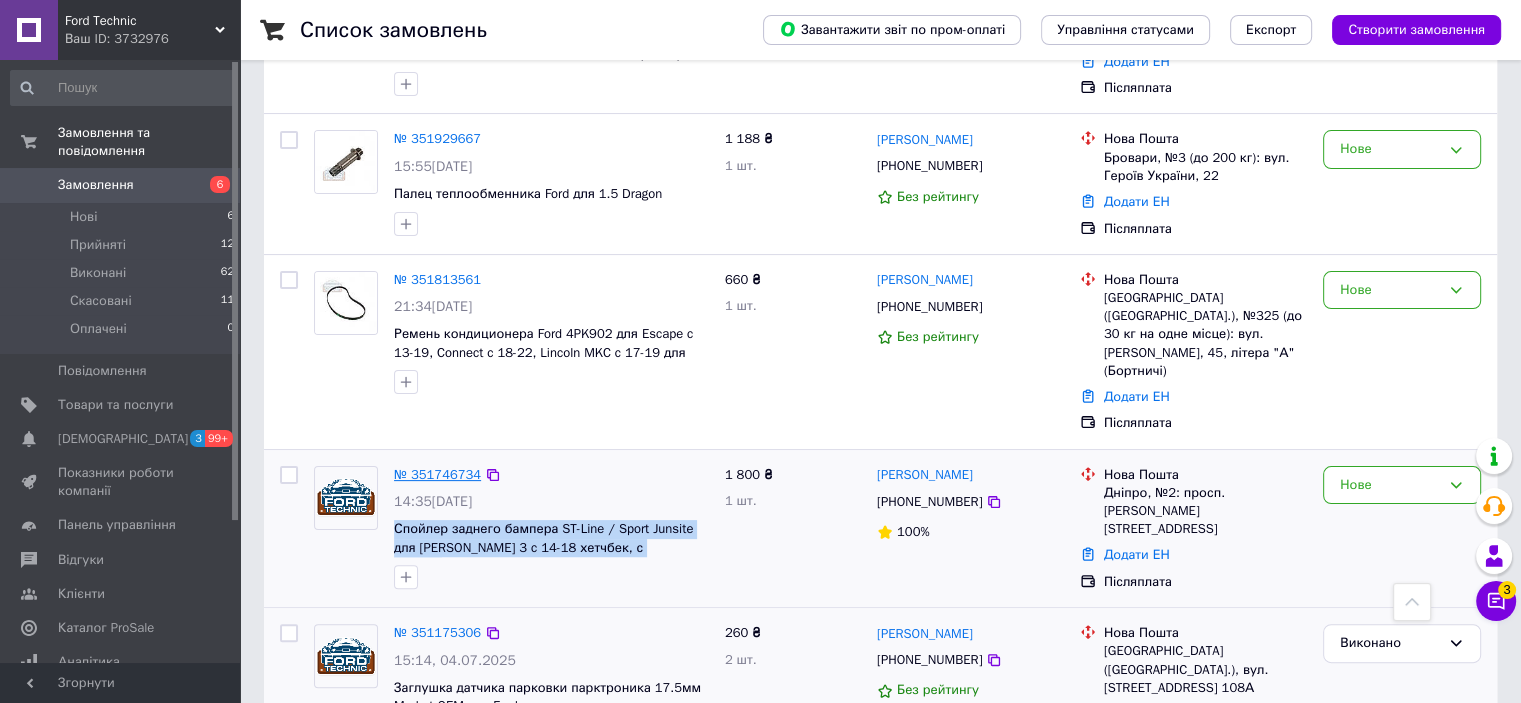 click on "№ 351746734" at bounding box center (437, 474) 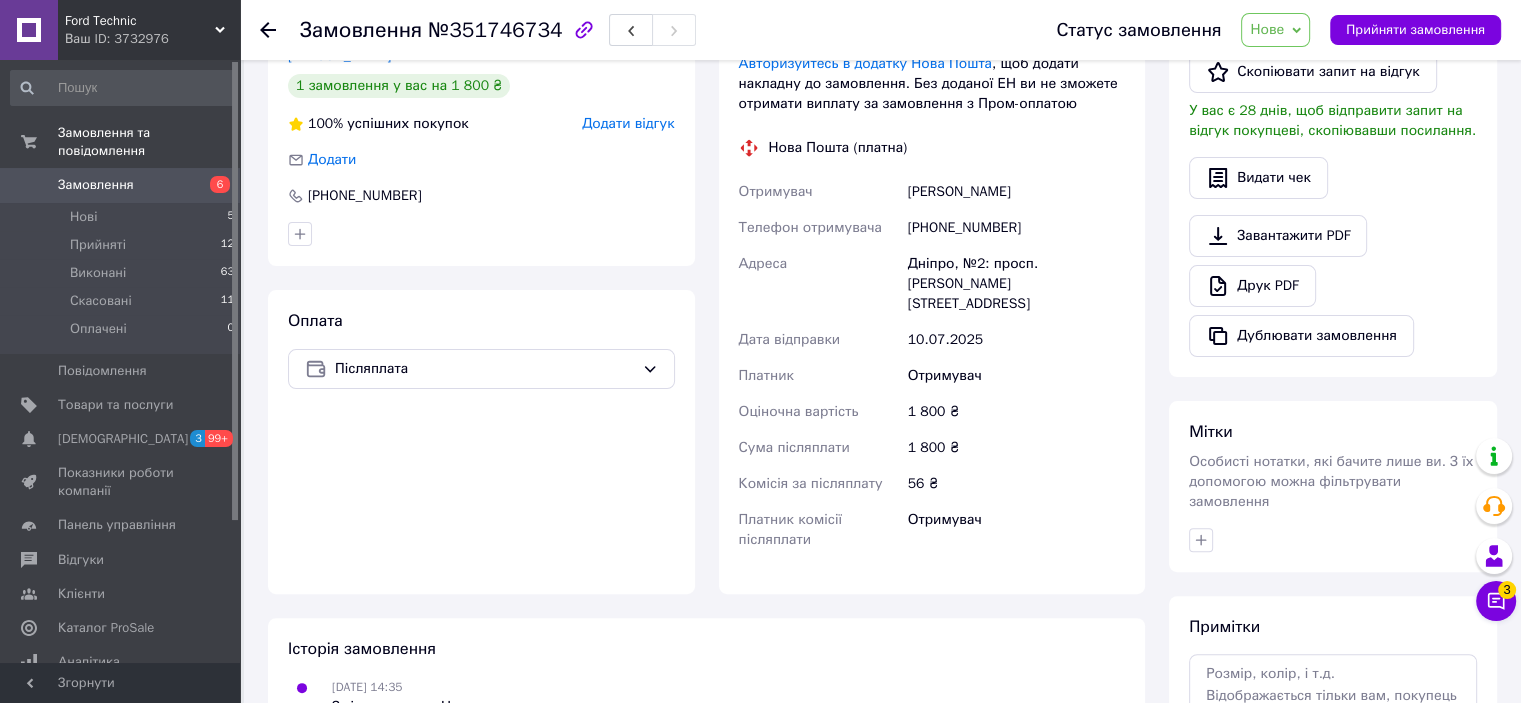 scroll, scrollTop: 500, scrollLeft: 0, axis: vertical 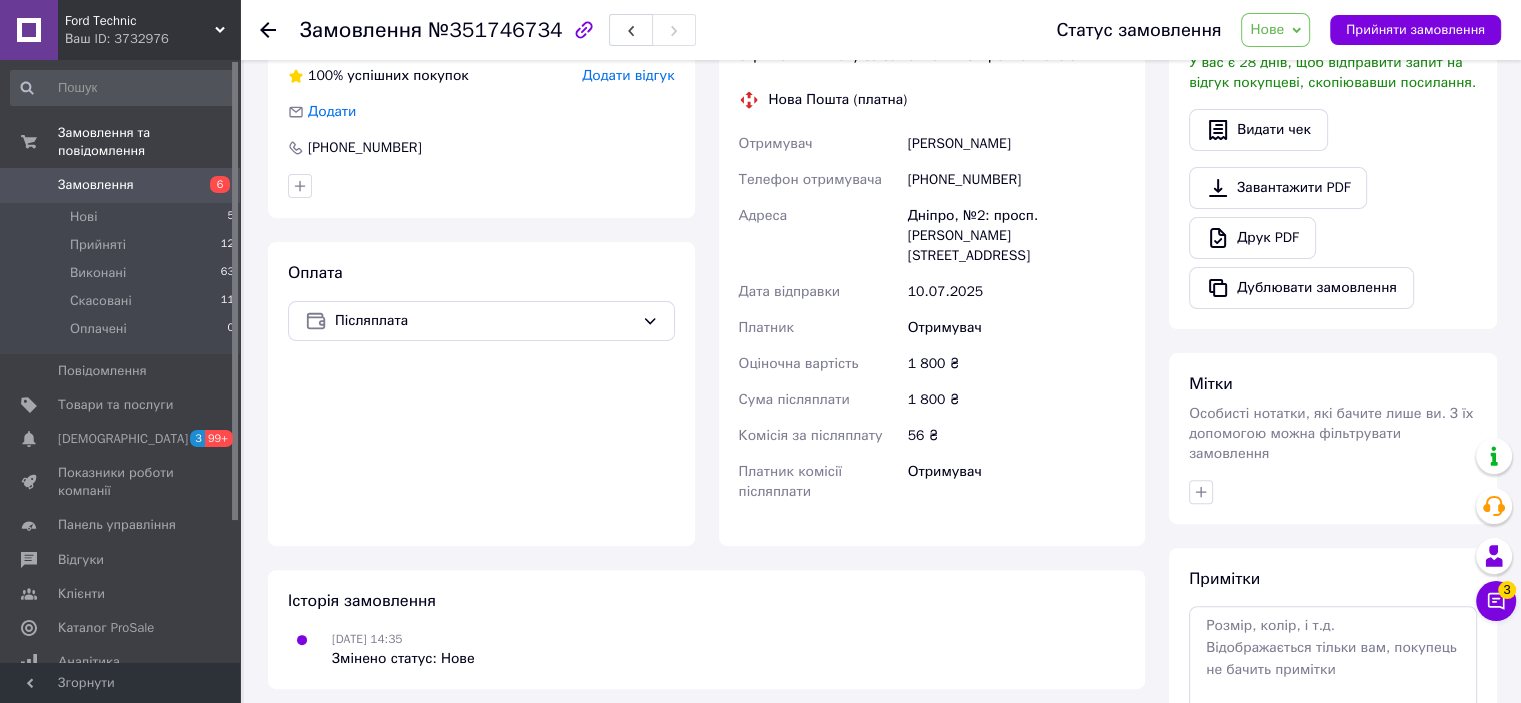 click on "Нове" at bounding box center [1267, 29] 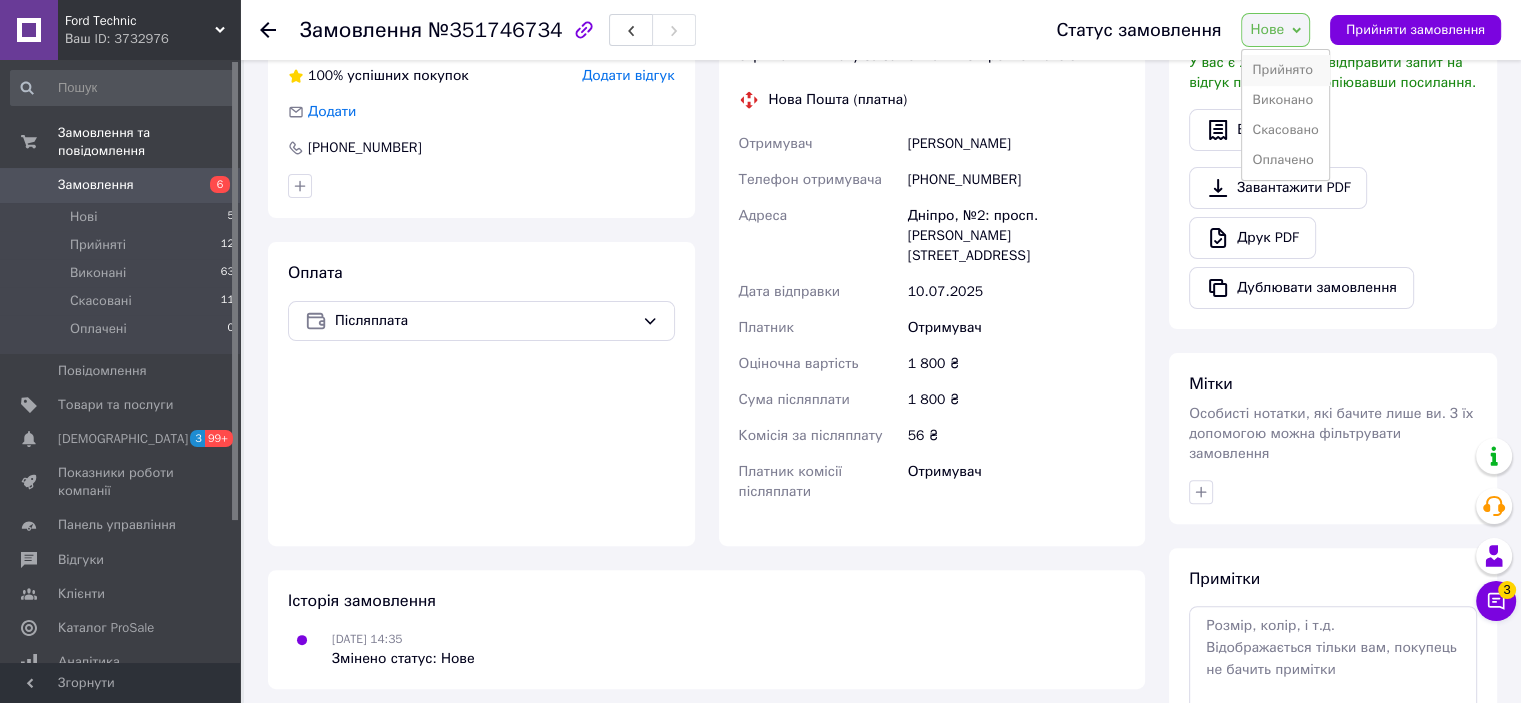 click on "Прийнято" at bounding box center [1285, 70] 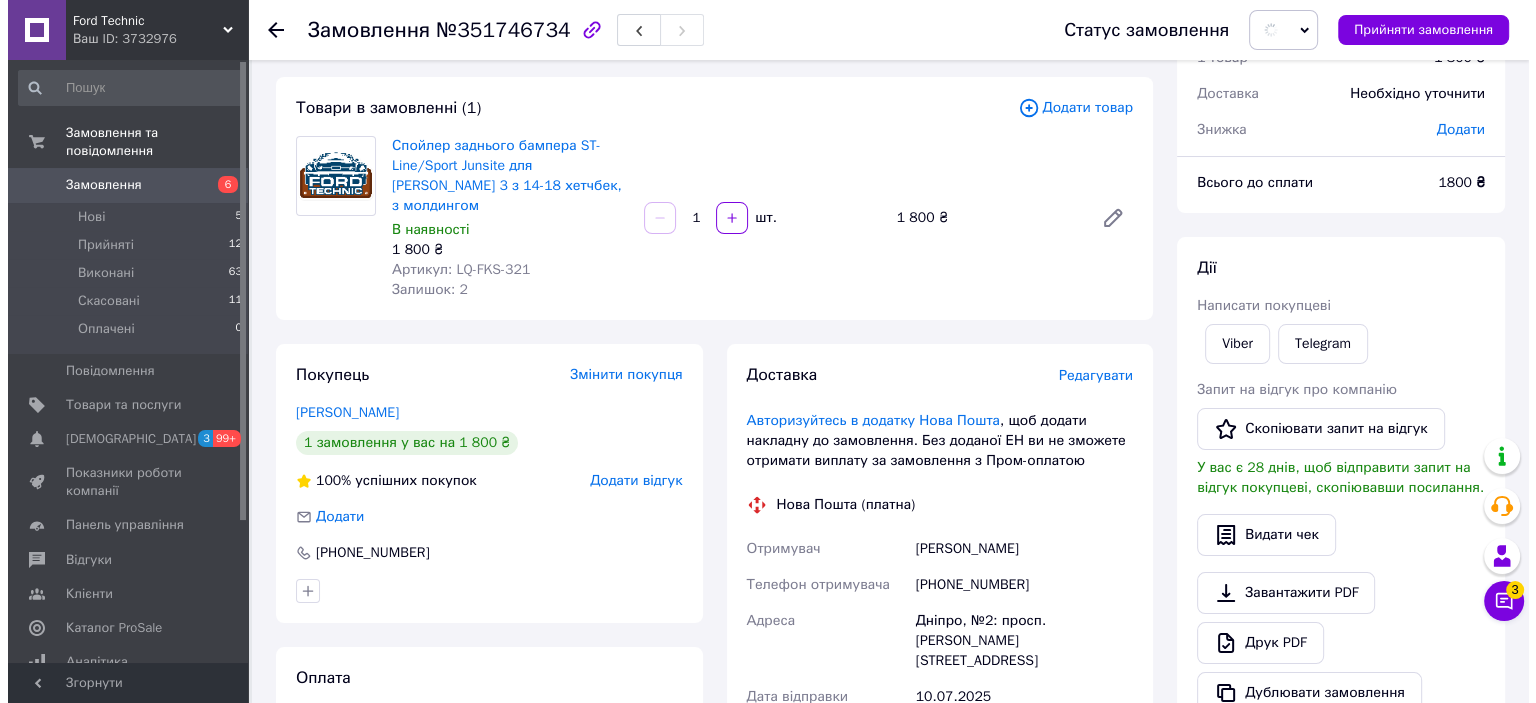 scroll, scrollTop: 0, scrollLeft: 0, axis: both 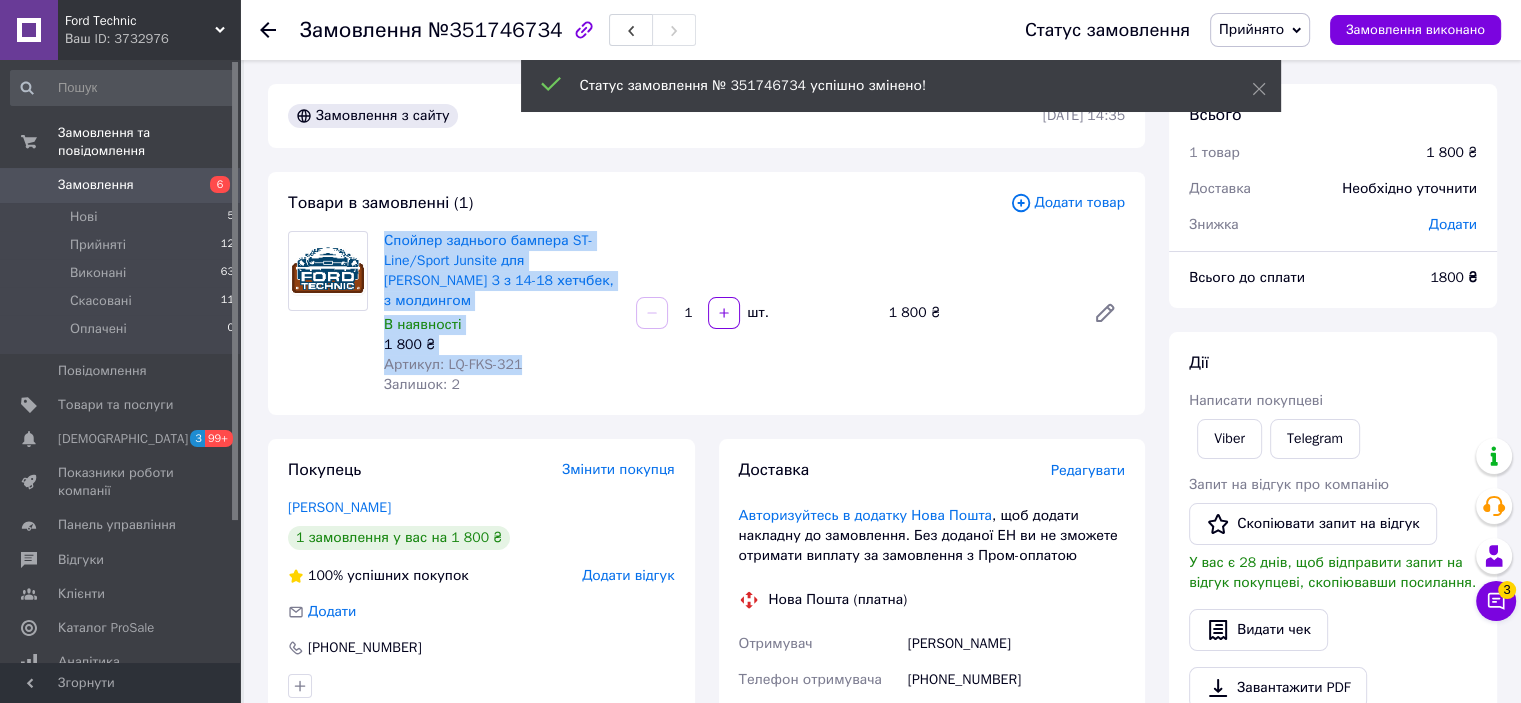 drag, startPoint x: 532, startPoint y: 344, endPoint x: 380, endPoint y: 243, distance: 182.49658 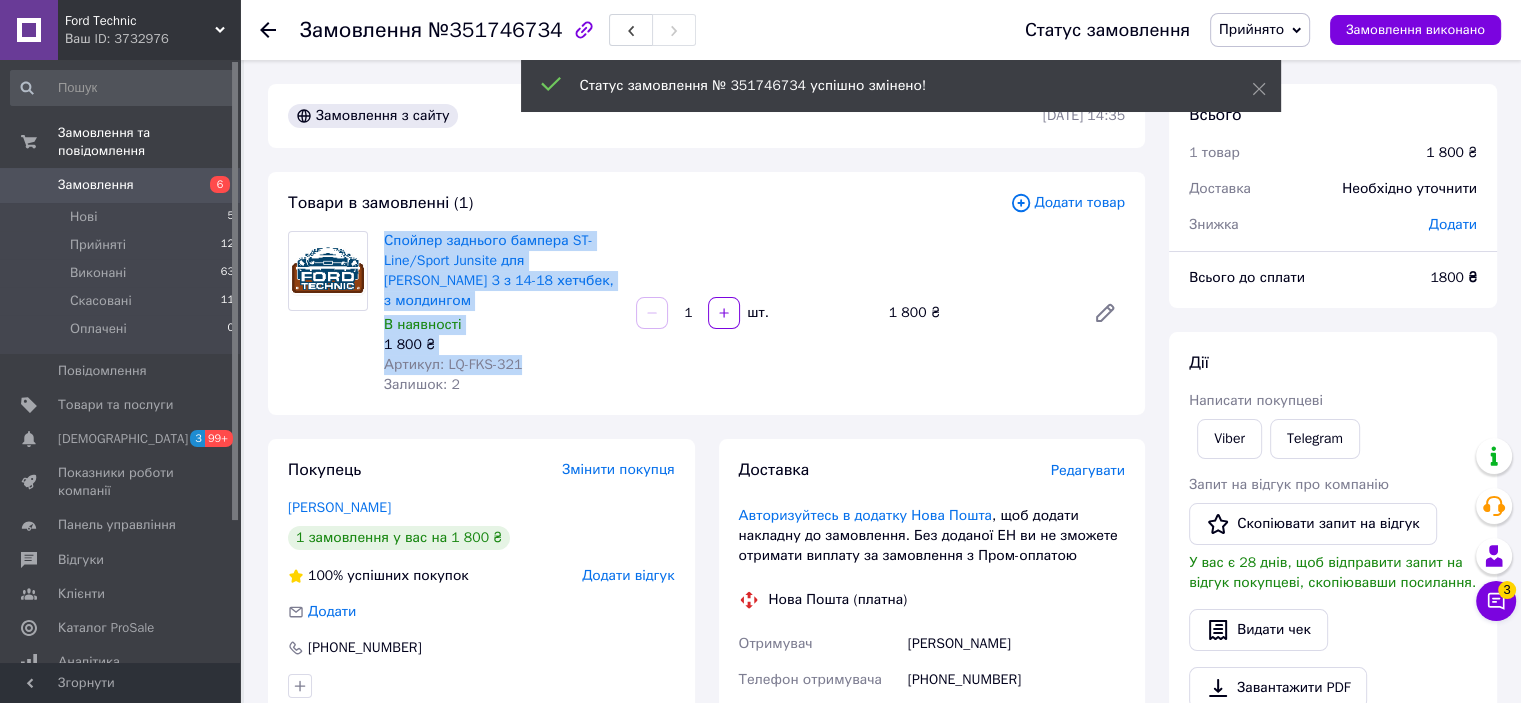 click on "Спойлер заднього бампера ST-Line/Sport Junsite для [PERSON_NAME] 3 з 14-18 хетчбек, з молдингом В наявності 1 800 ₴ Артикул: LQ-FKS-321 Залишок: 2" at bounding box center (502, 313) 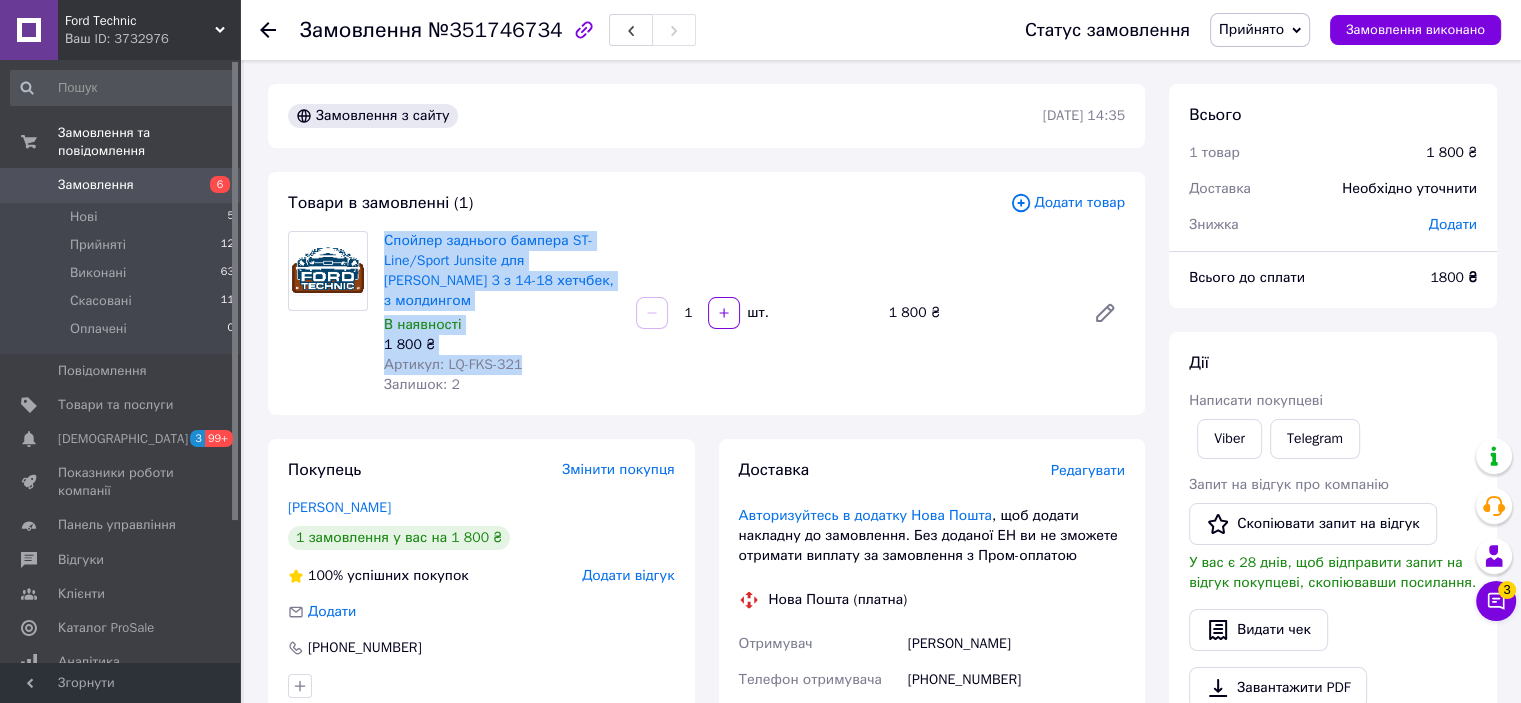 click on "Замовлення" at bounding box center (96, 185) 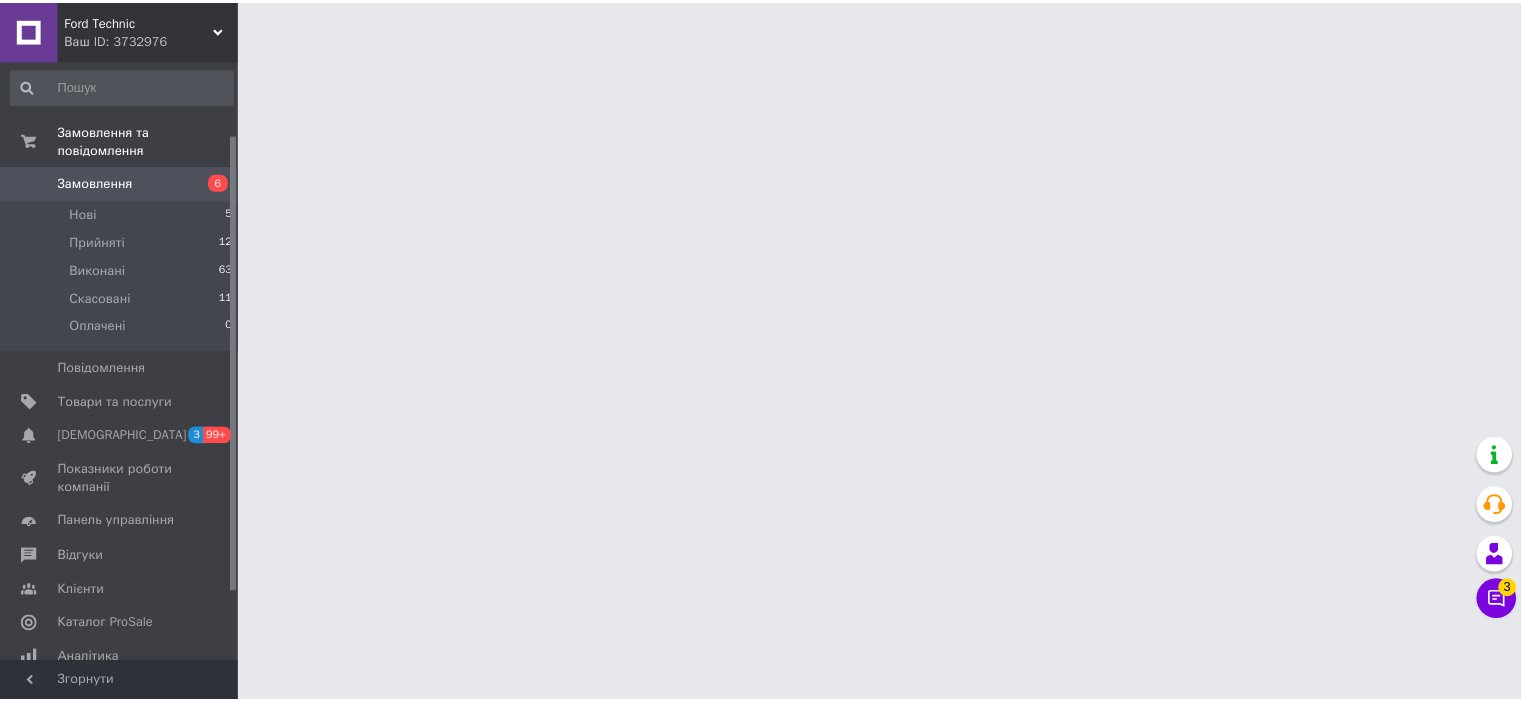 scroll, scrollTop: 0, scrollLeft: 0, axis: both 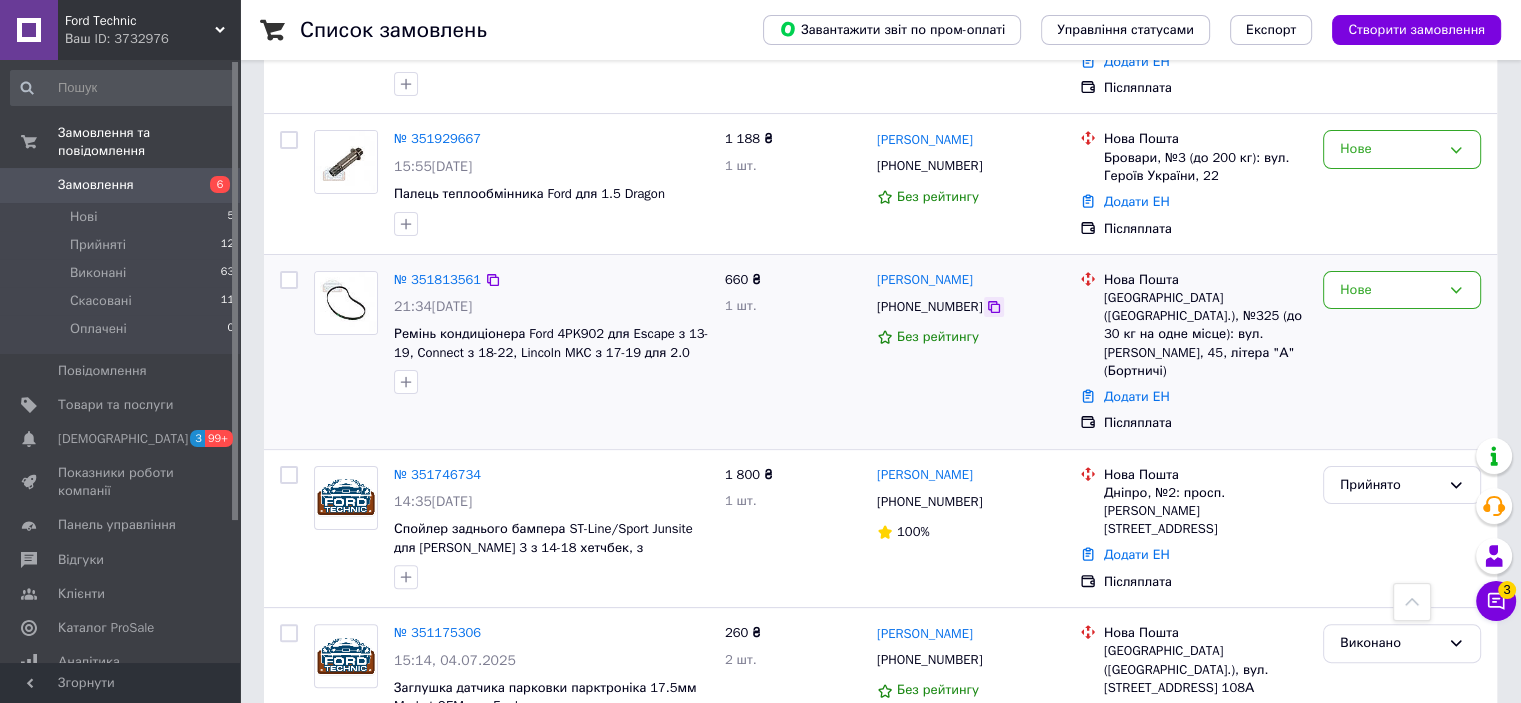 click 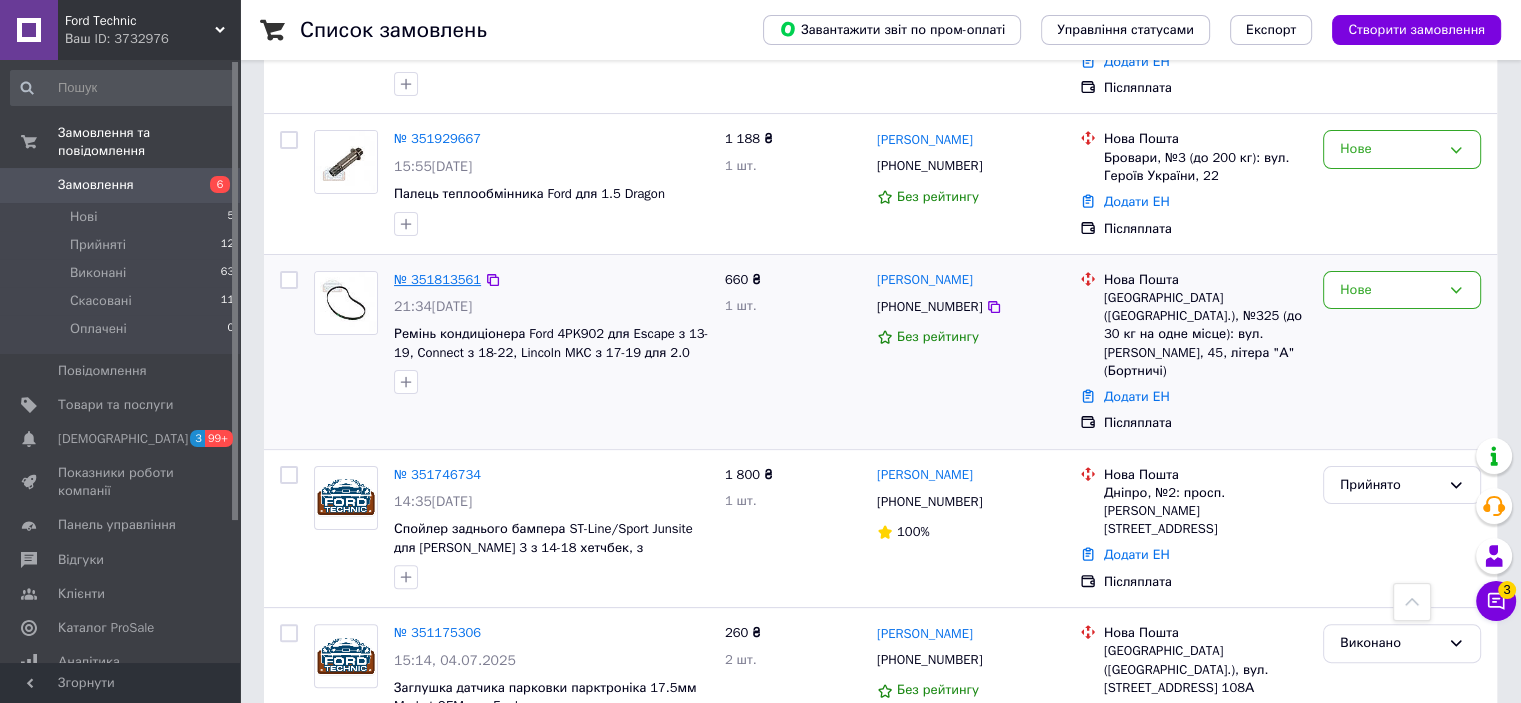 click on "№ 351813561" at bounding box center [437, 279] 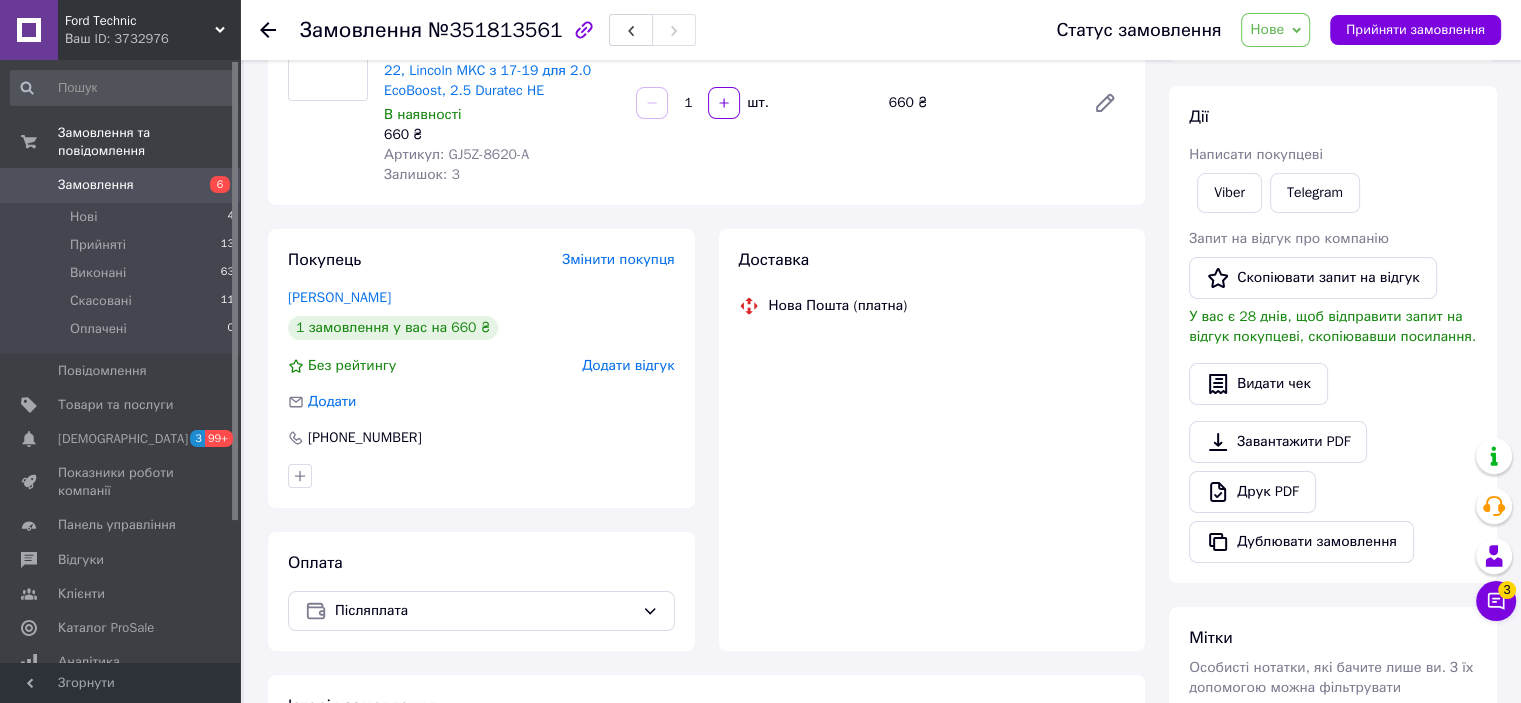 scroll, scrollTop: 400, scrollLeft: 0, axis: vertical 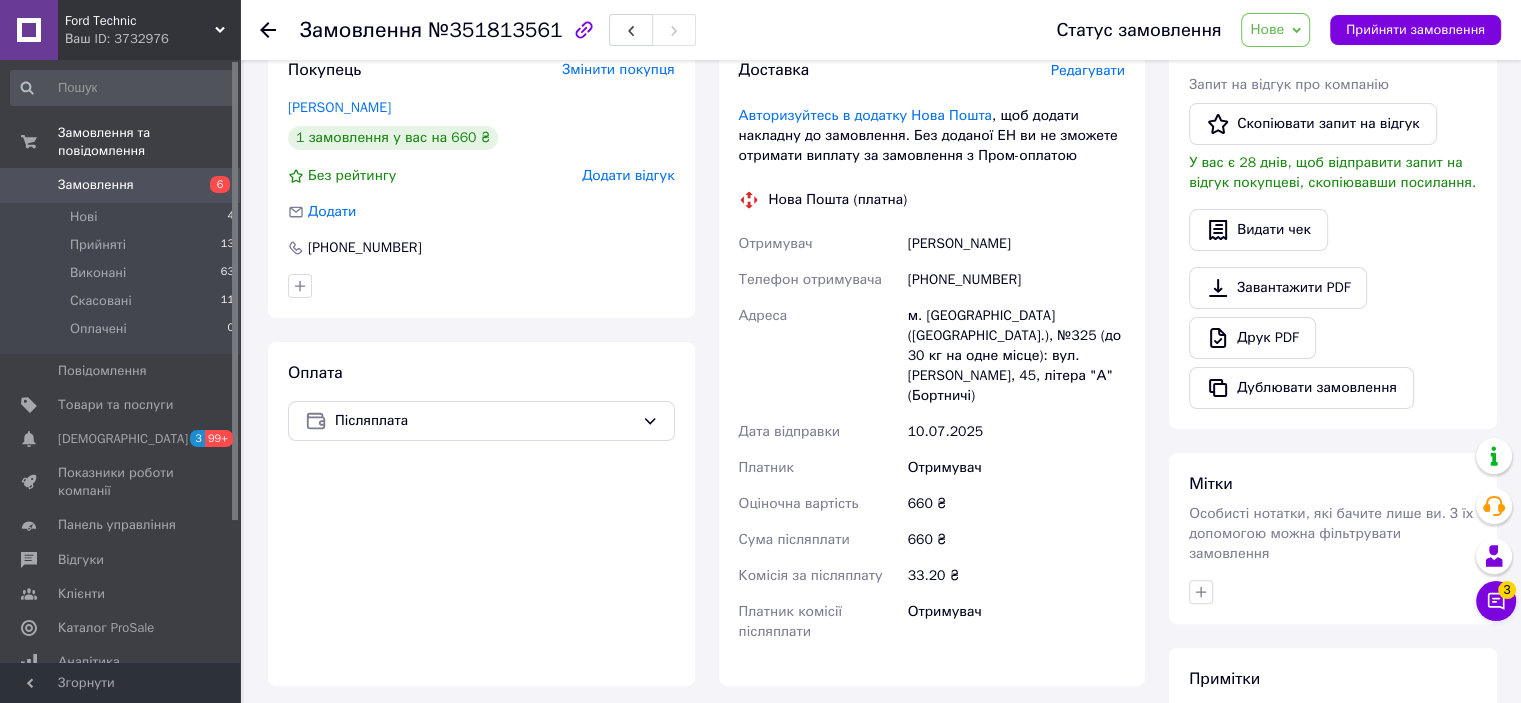 click on "№351813561" at bounding box center [495, 30] 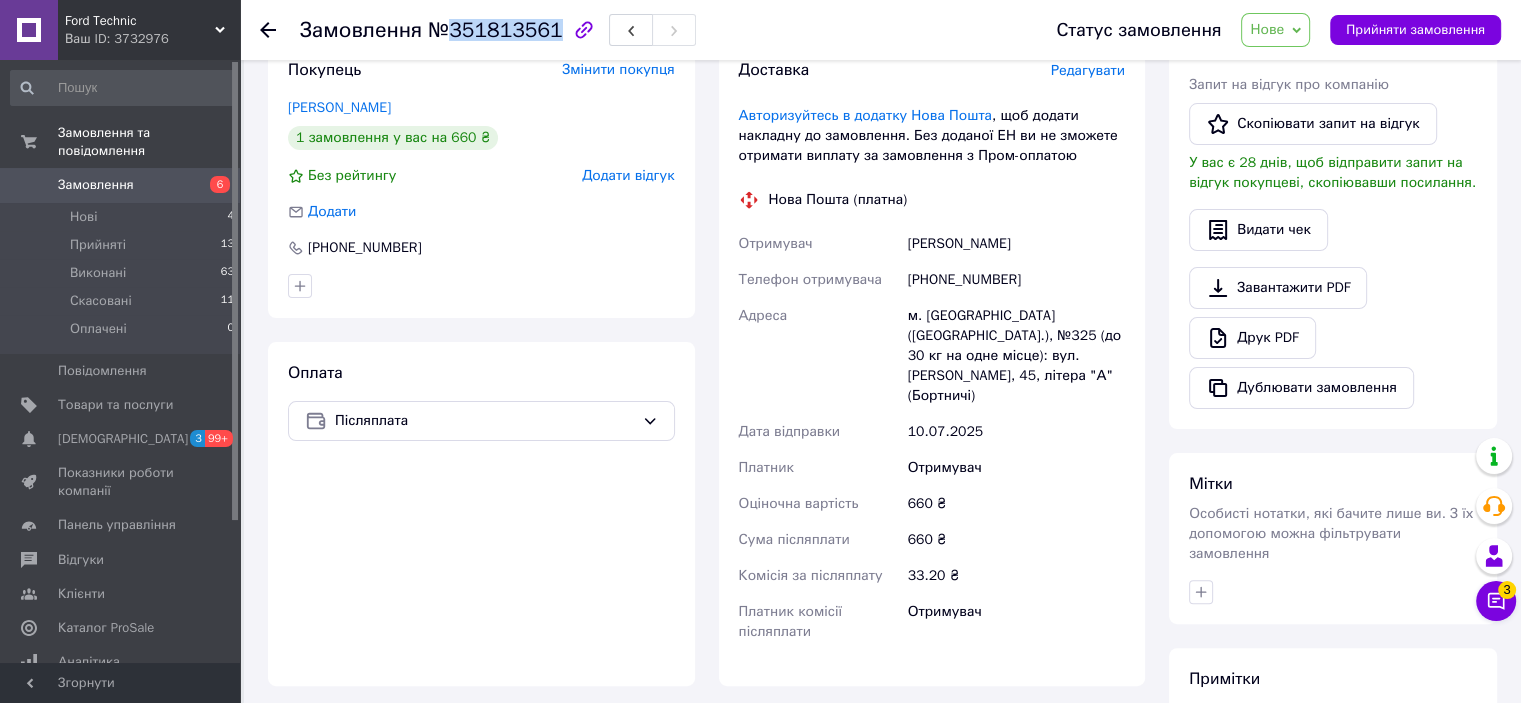 click on "№351813561" at bounding box center (495, 30) 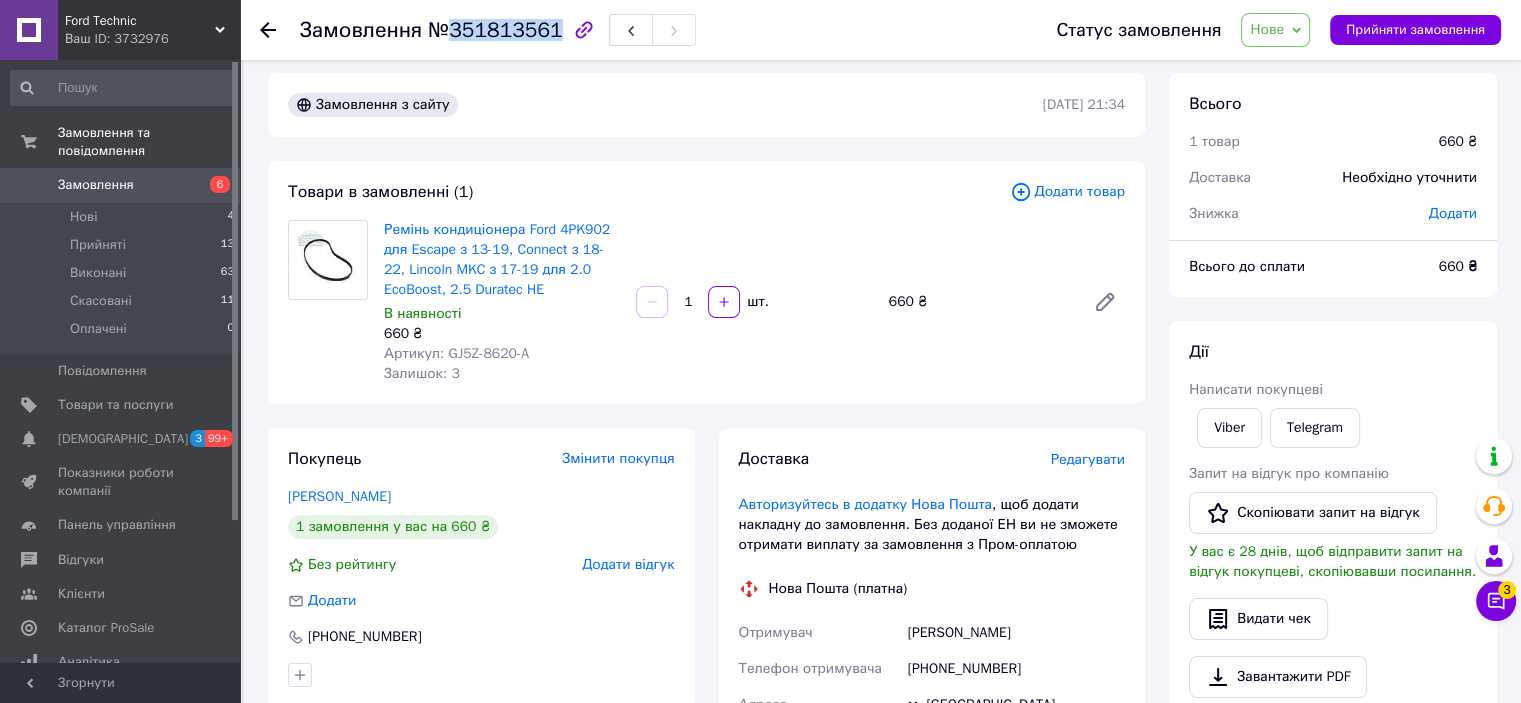 scroll, scrollTop: 0, scrollLeft: 0, axis: both 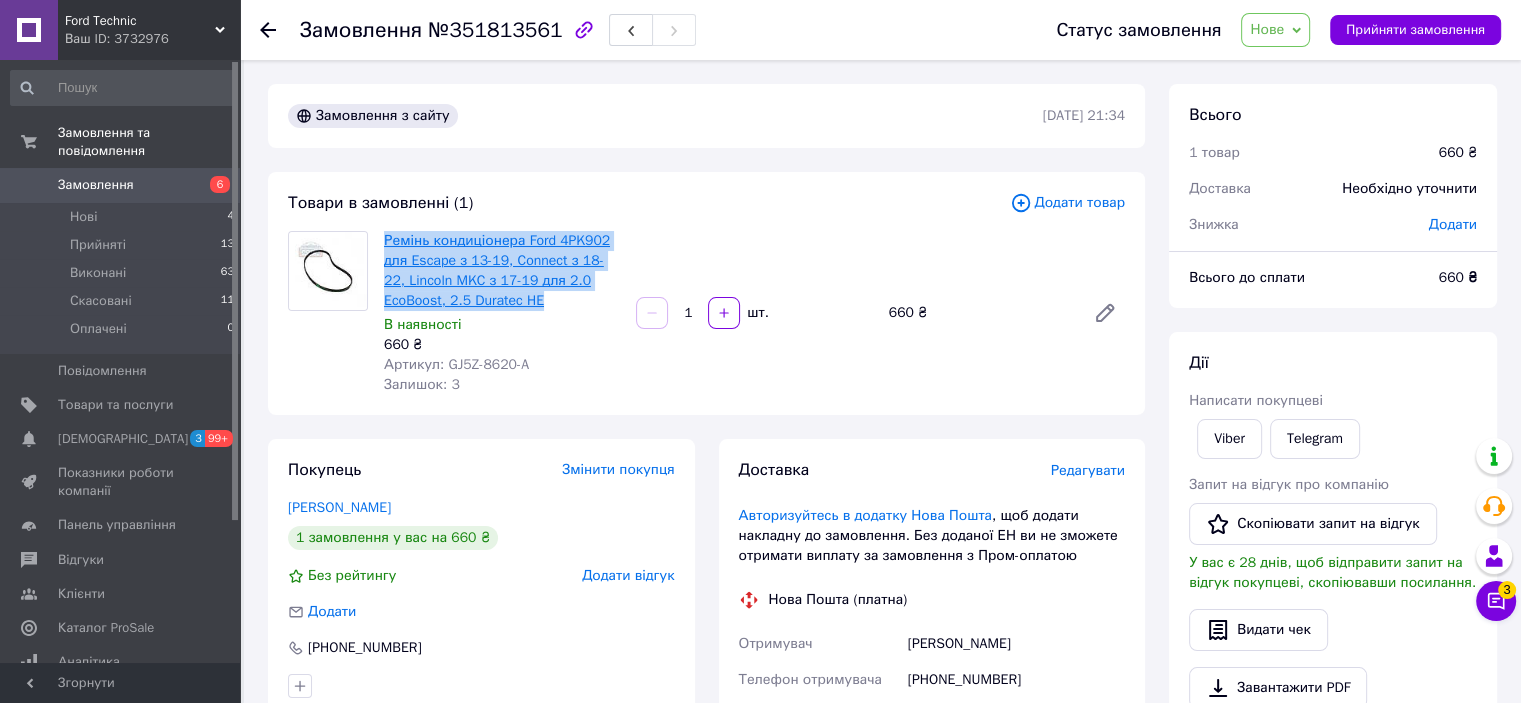 drag, startPoint x: 536, startPoint y: 299, endPoint x: 384, endPoint y: 239, distance: 163.41359 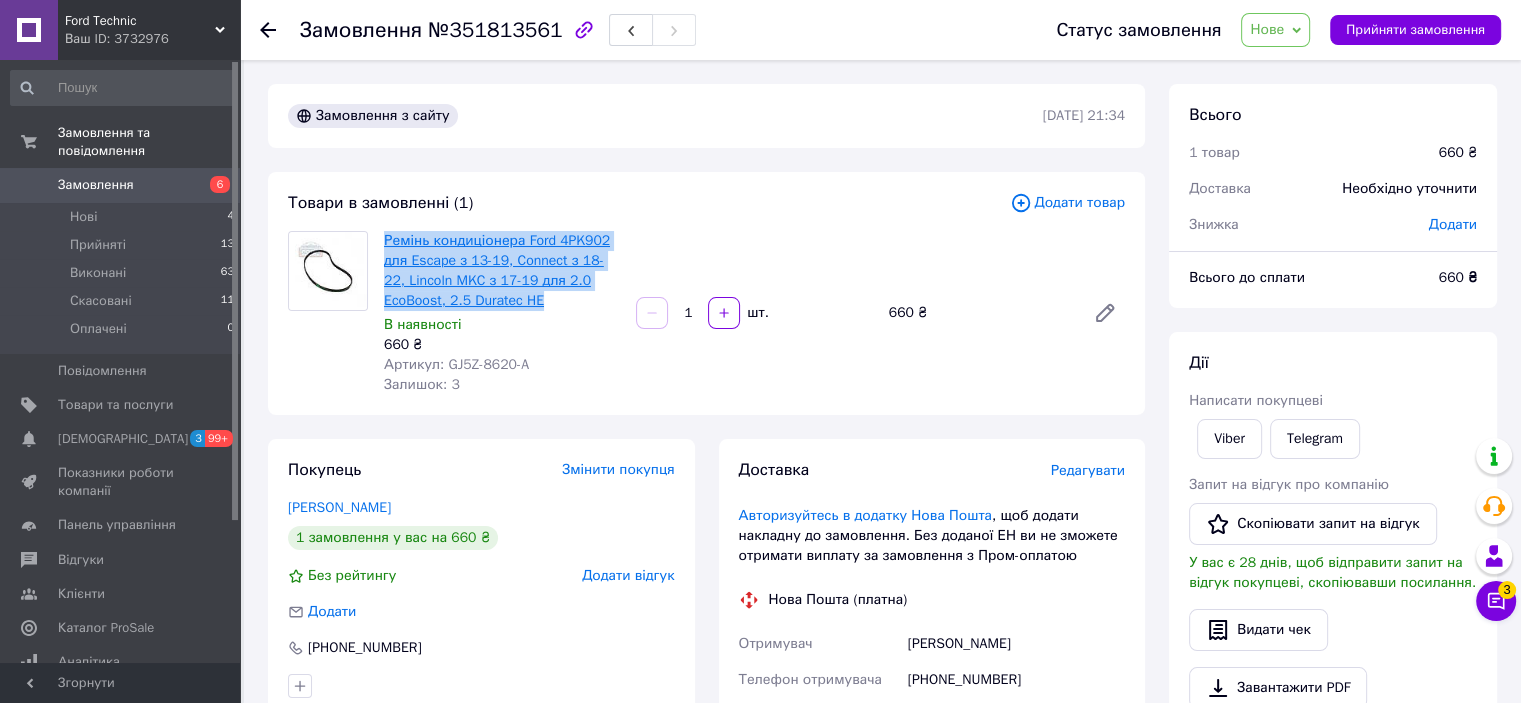 click on "Ремінь кондиціонера Ford 4PK902 для Escape з 13-19, Connect з 18-22, Lincoln MKC з 17-19 для 2.0 EcoBoost, 2.5 Duratec HE" at bounding box center [502, 271] 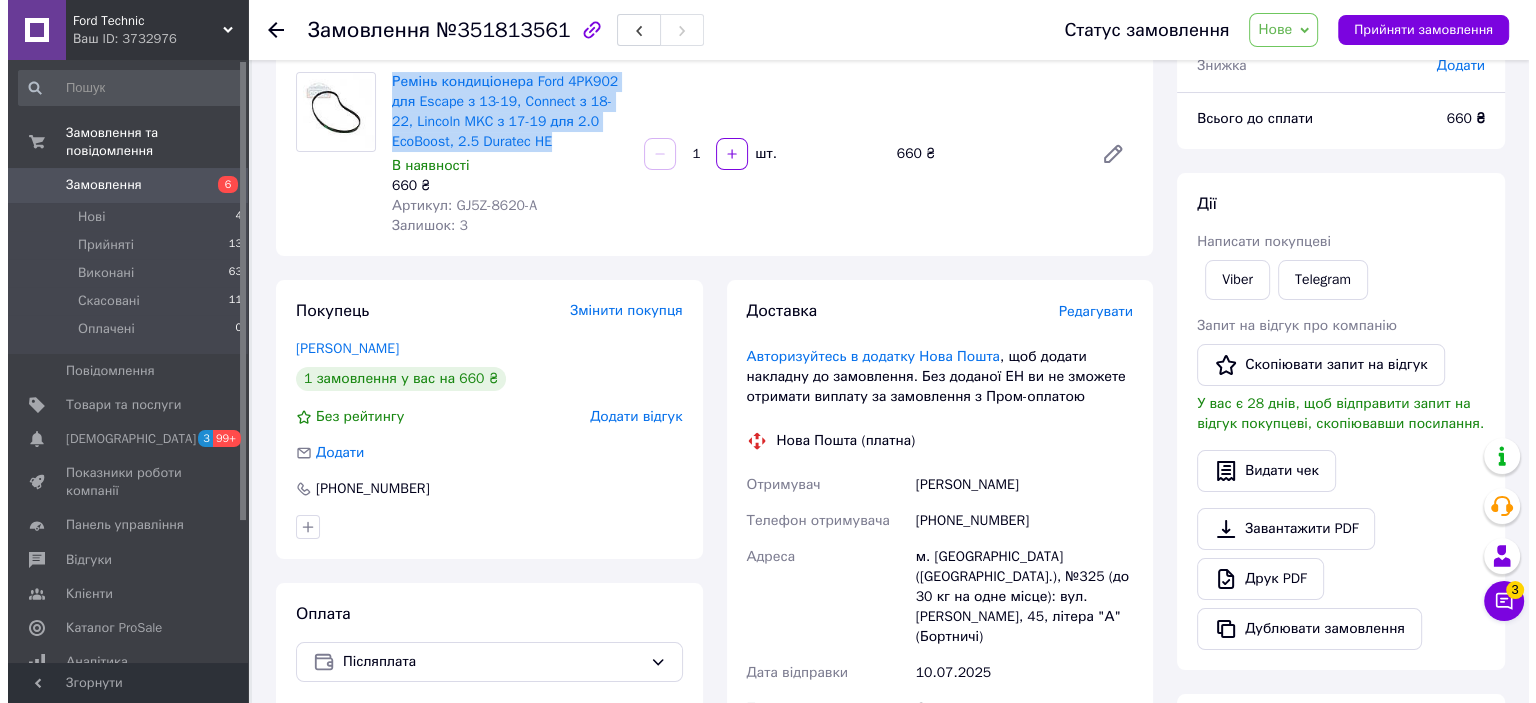 scroll, scrollTop: 200, scrollLeft: 0, axis: vertical 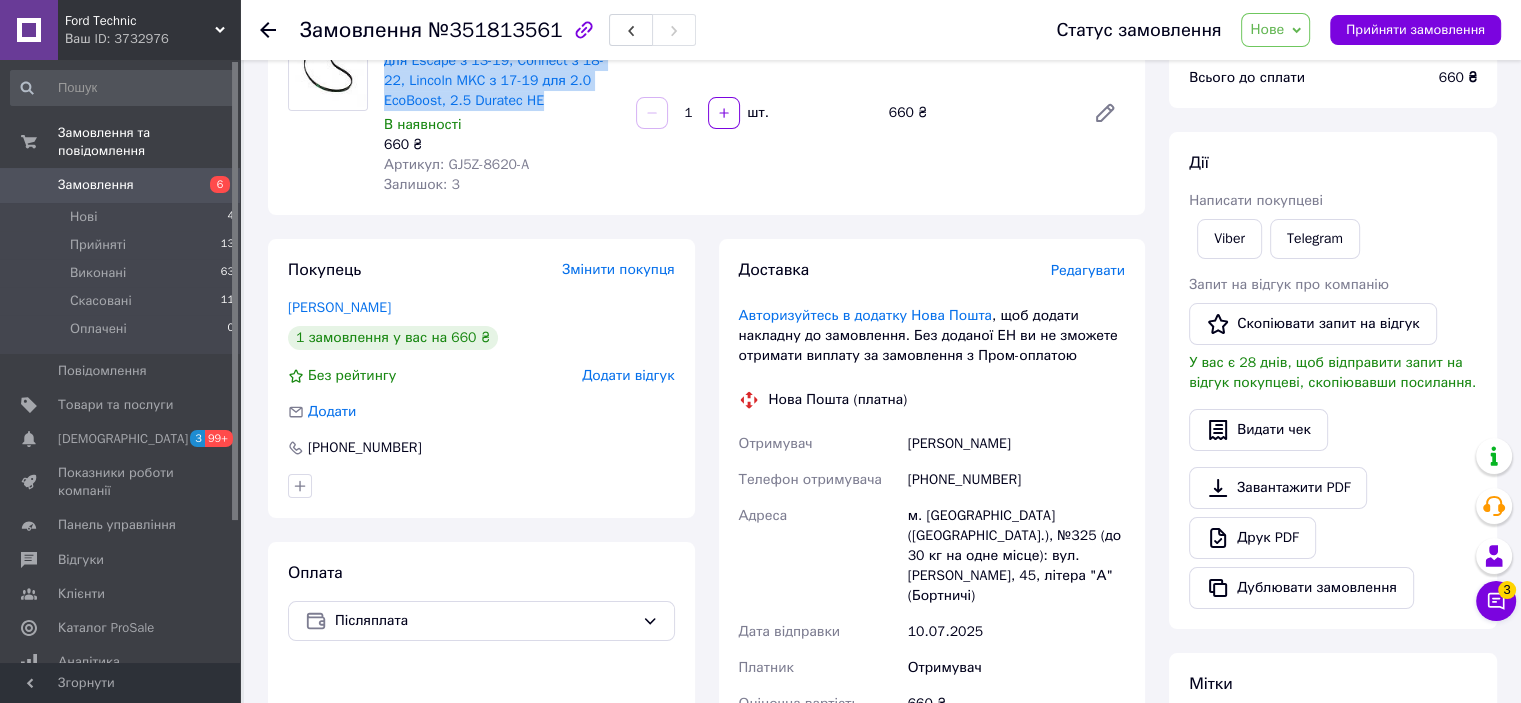 click on "Нове" at bounding box center (1267, 29) 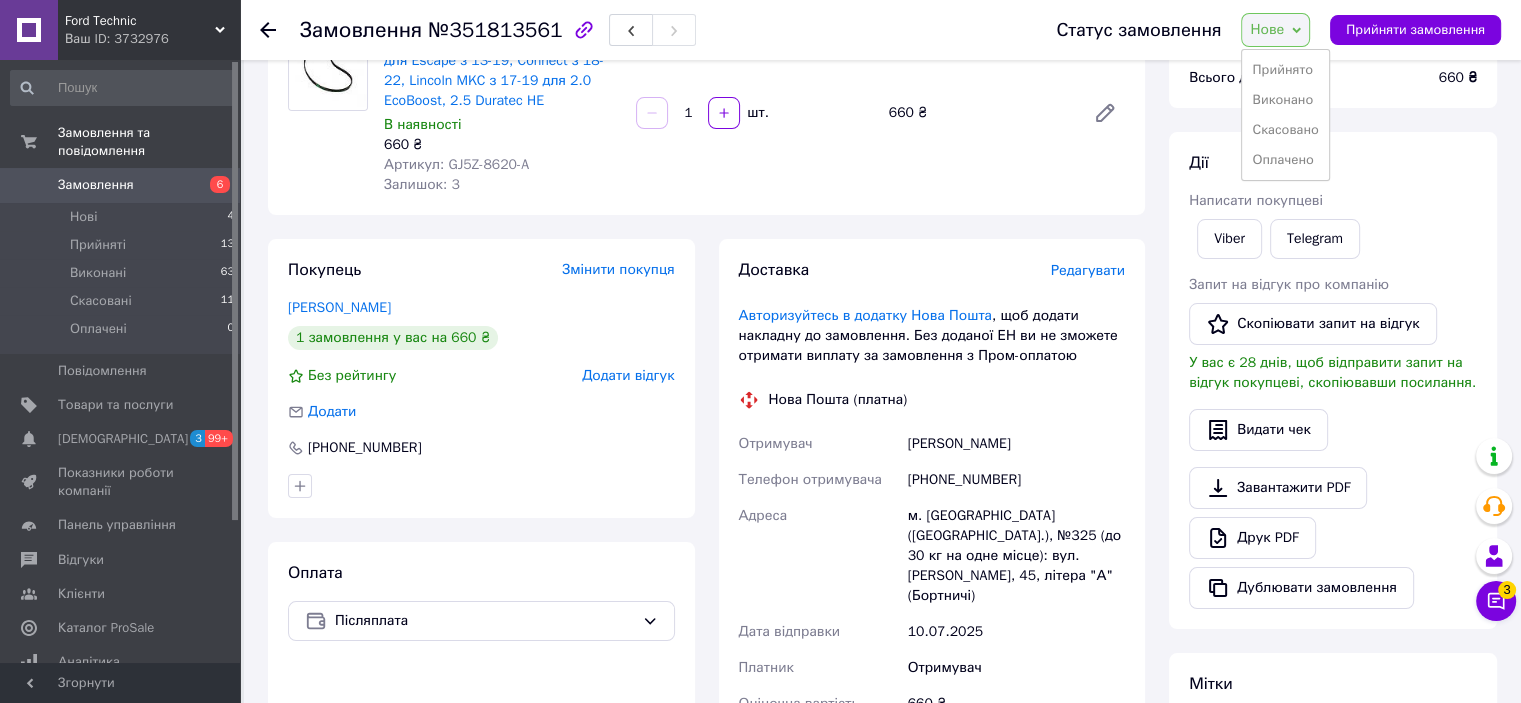 click on "Скасовано" at bounding box center (1285, 130) 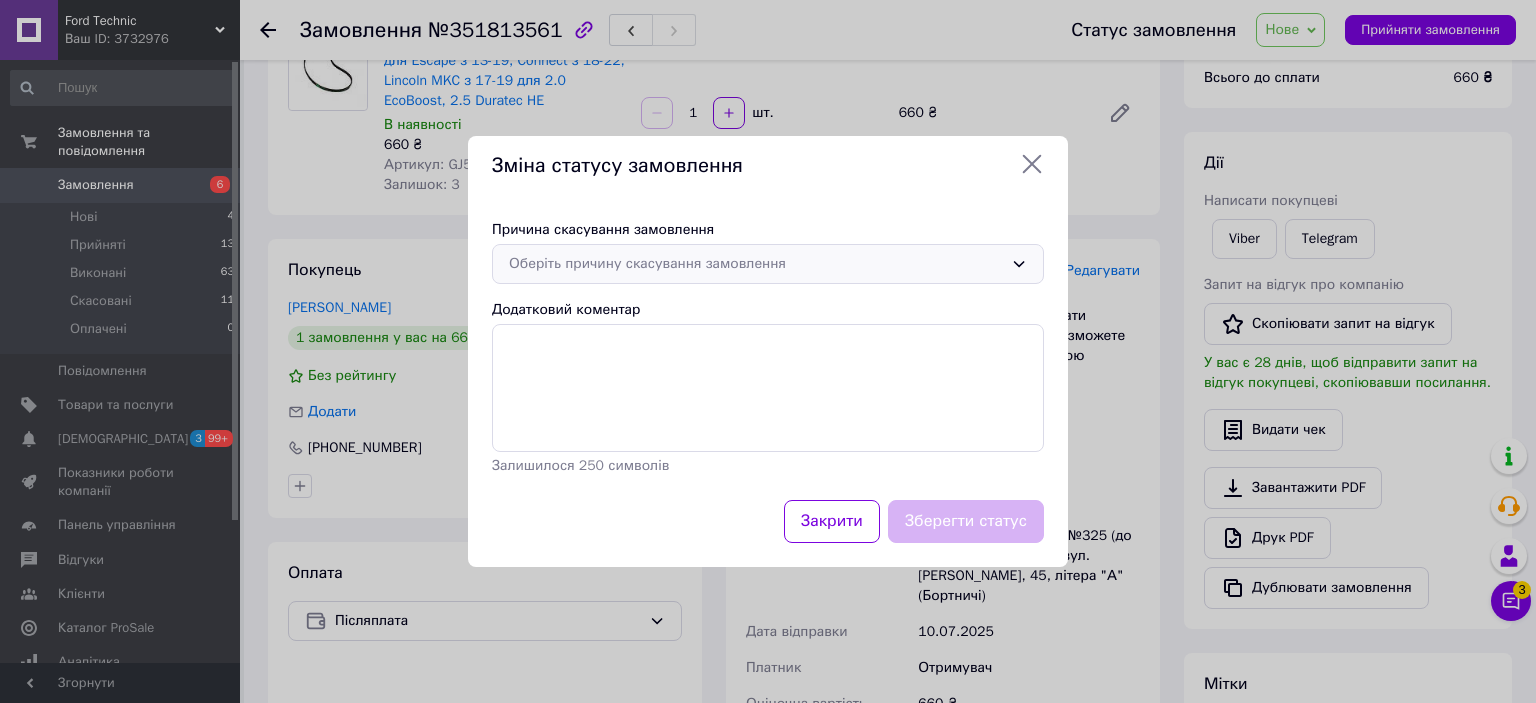 click on "Оберіть причину скасування замовлення" at bounding box center (756, 264) 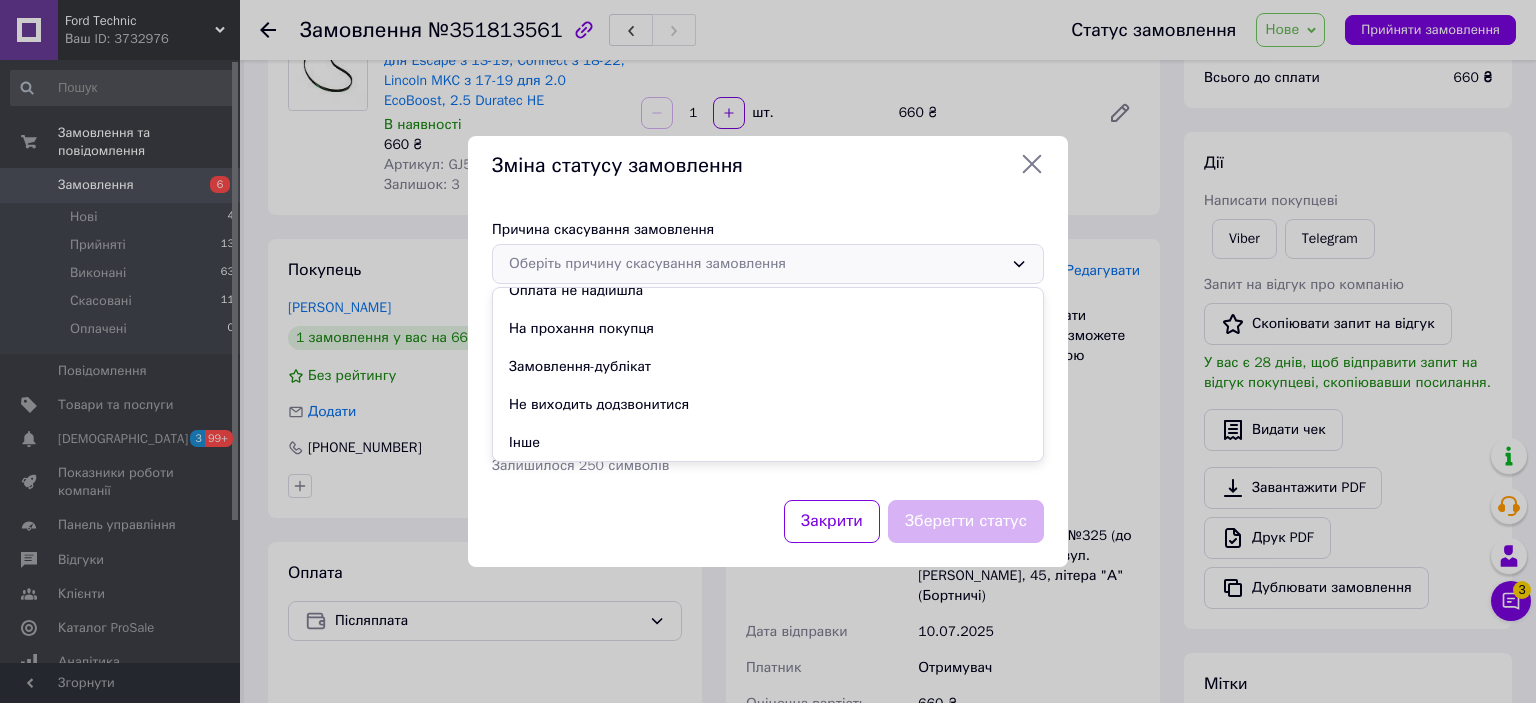 scroll, scrollTop: 93, scrollLeft: 0, axis: vertical 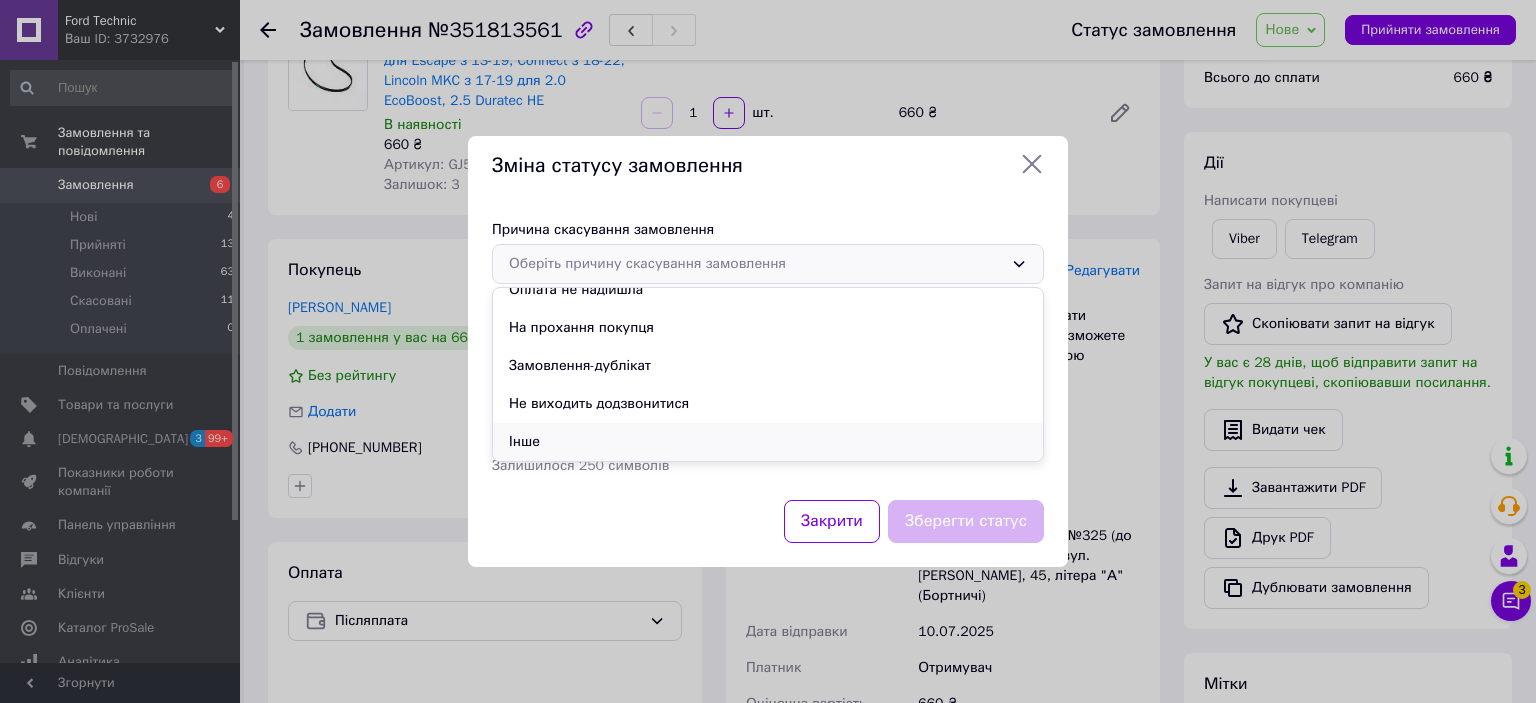 click on "Інше" at bounding box center [768, 442] 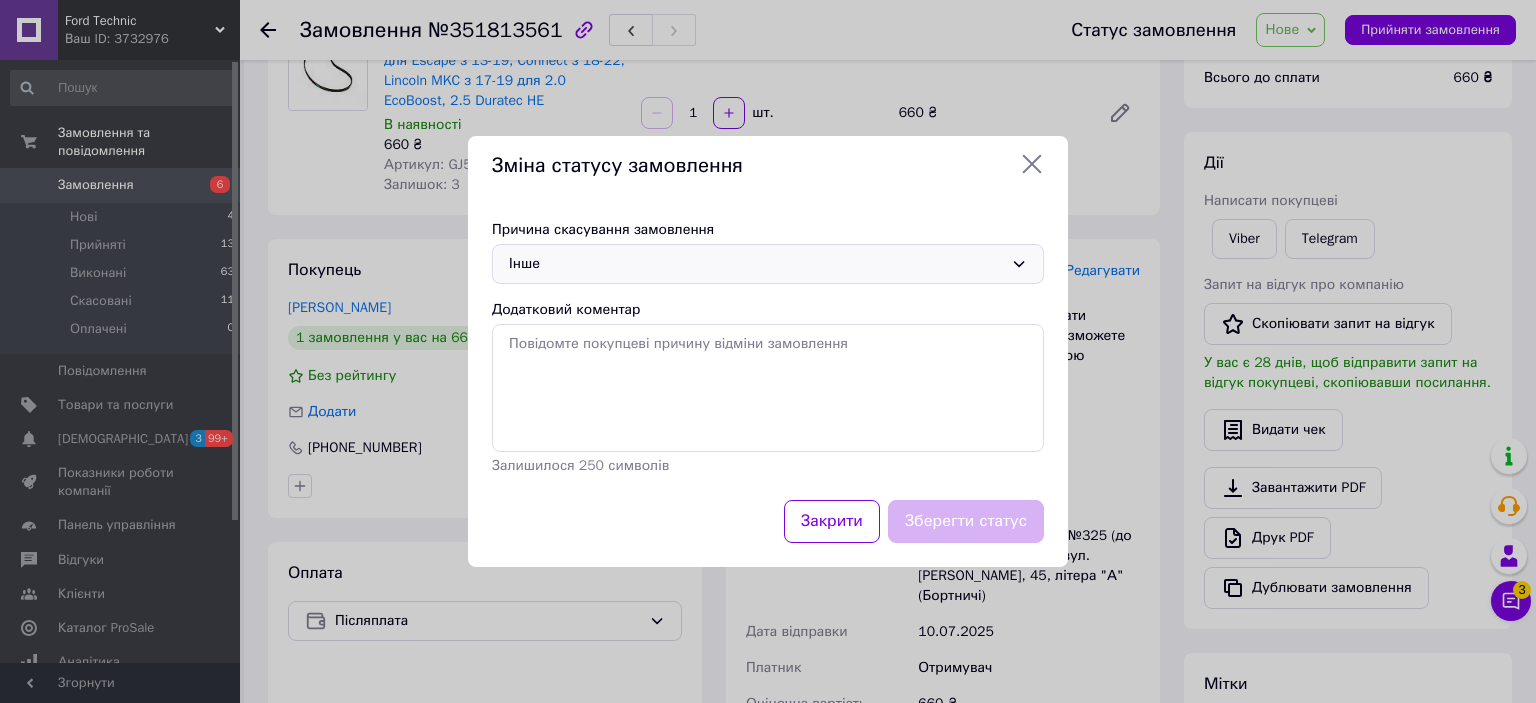 click on "Інше" at bounding box center (756, 264) 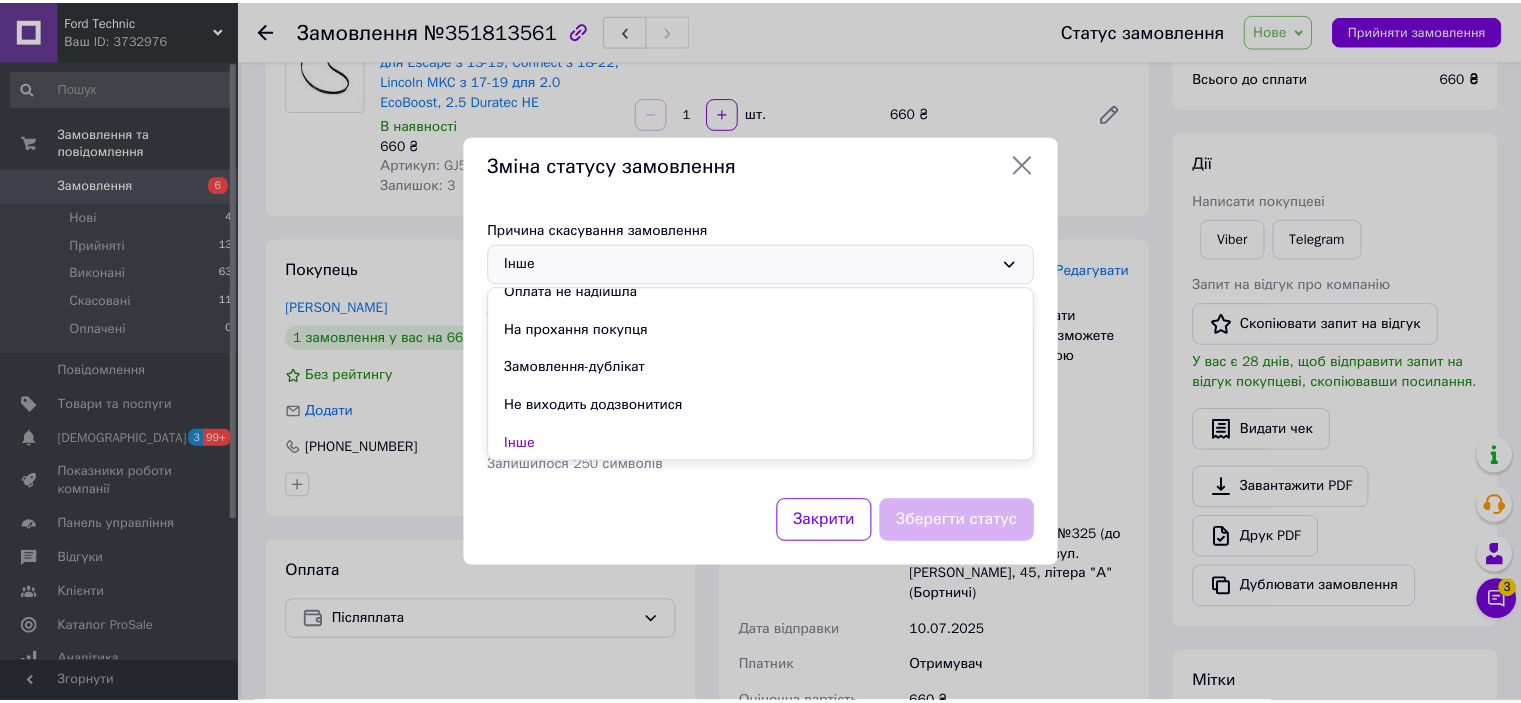 scroll, scrollTop: 93, scrollLeft: 0, axis: vertical 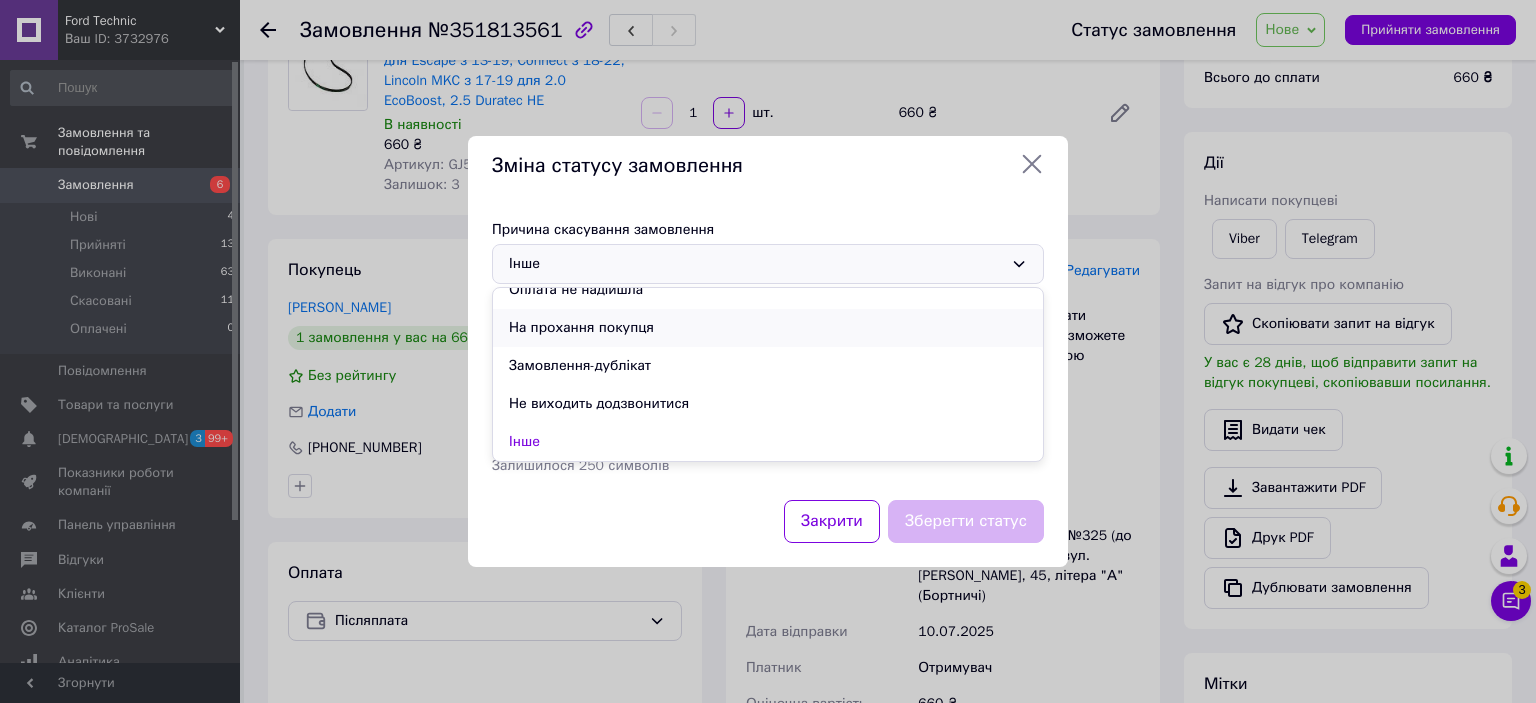 click on "На прохання покупця" at bounding box center [768, 328] 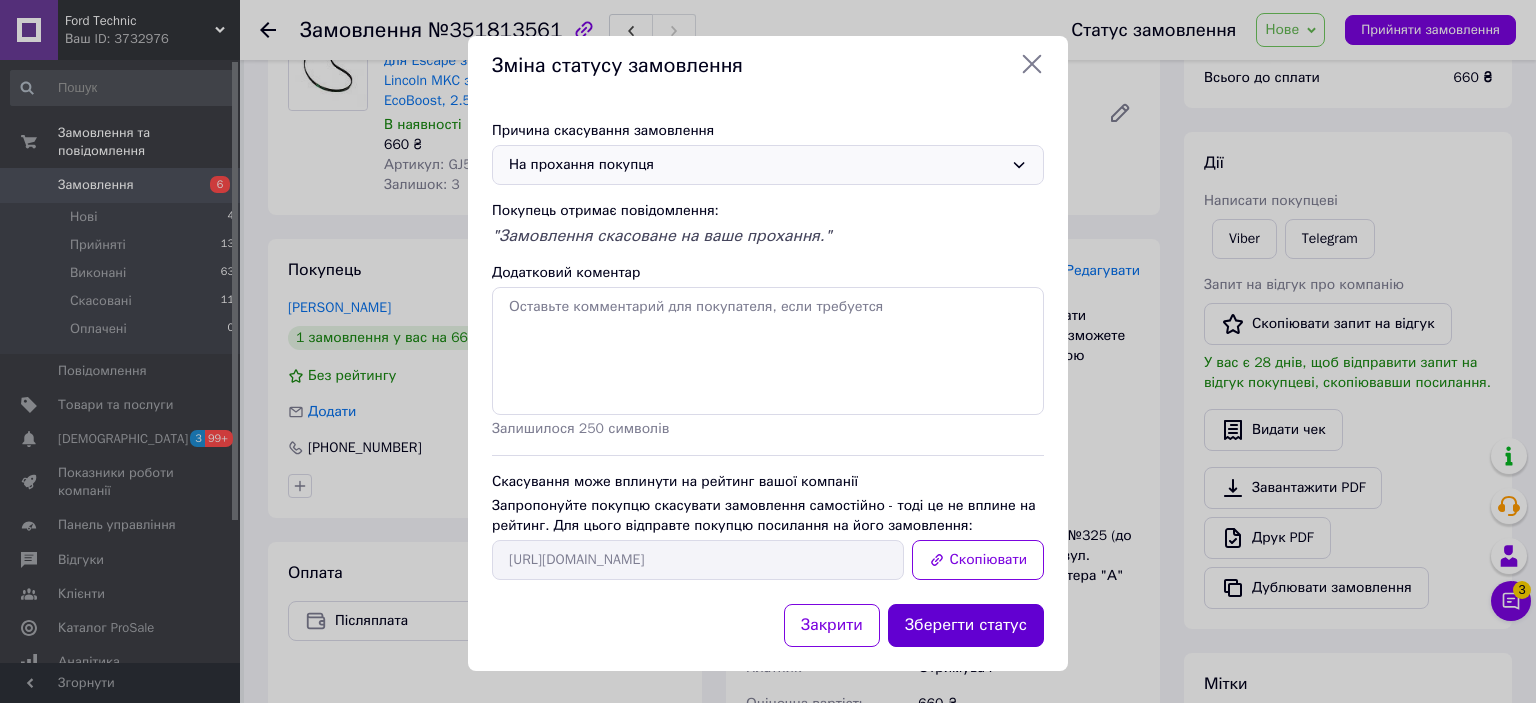 click on "Зберегти статус" at bounding box center [966, 625] 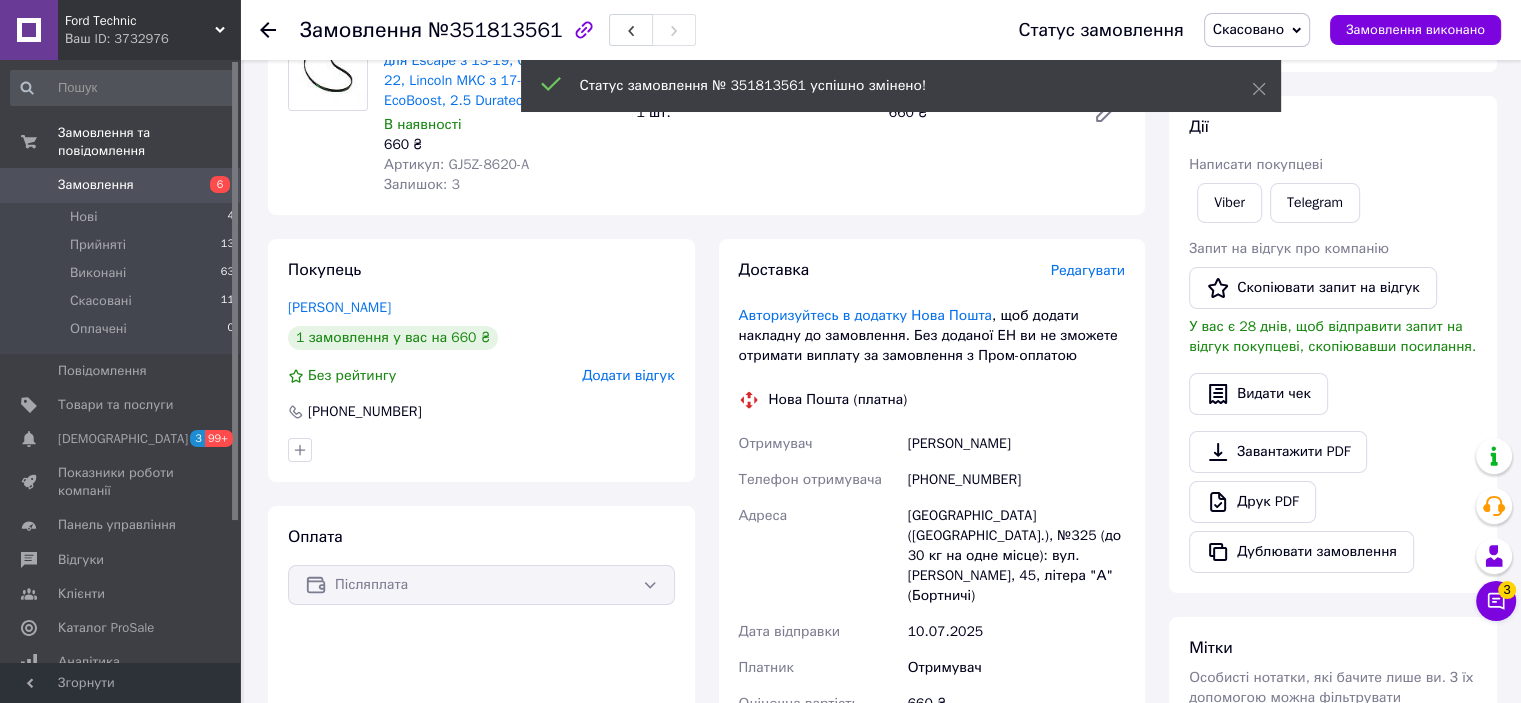 click on "Замовлення" at bounding box center [121, 185] 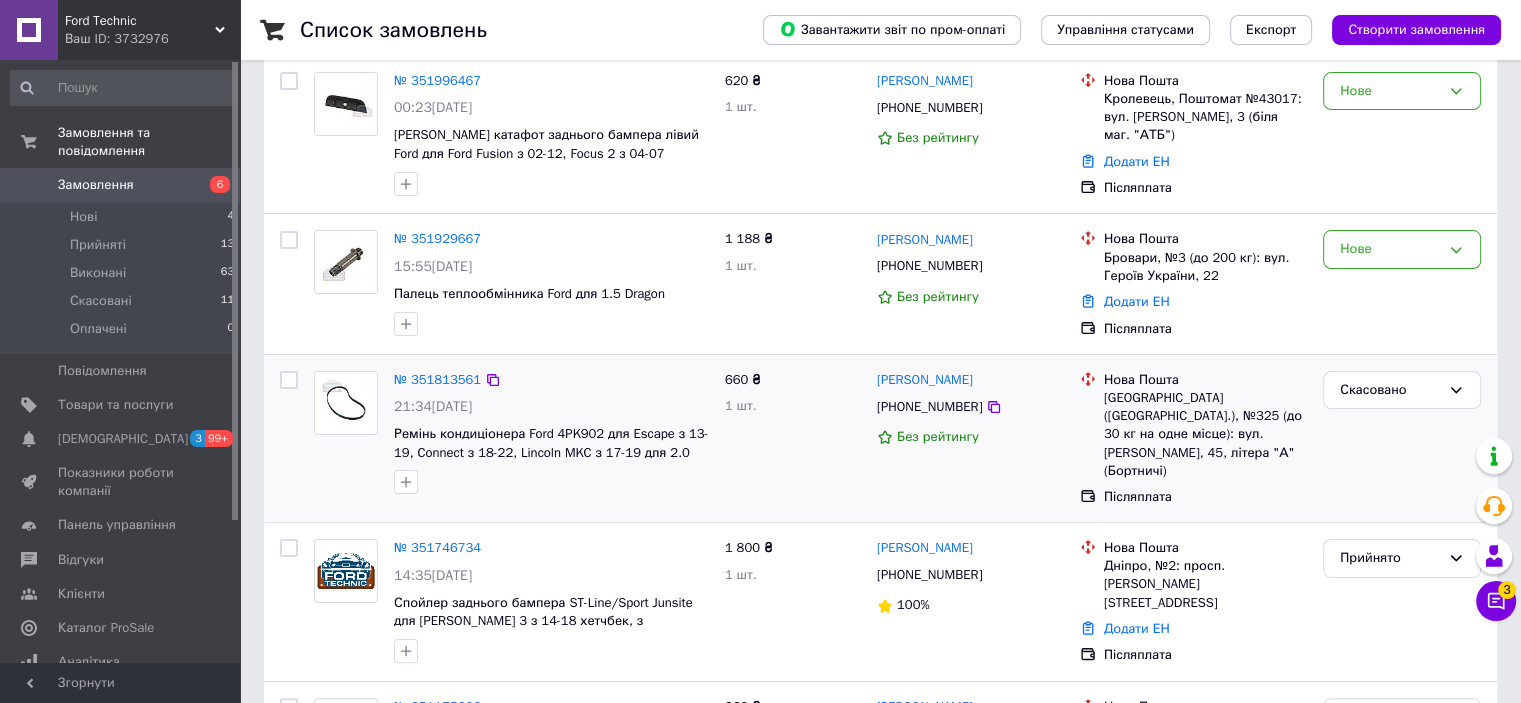 scroll, scrollTop: 300, scrollLeft: 0, axis: vertical 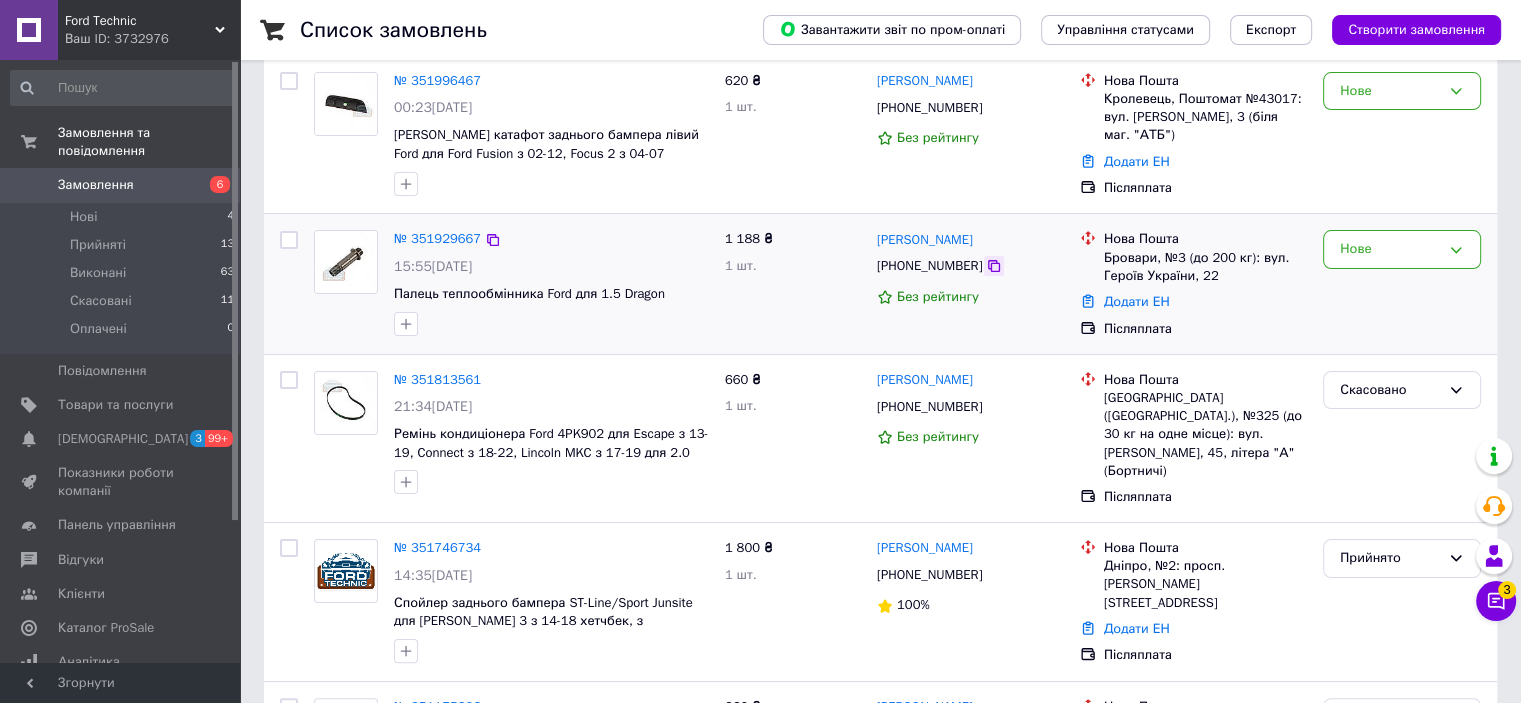 click 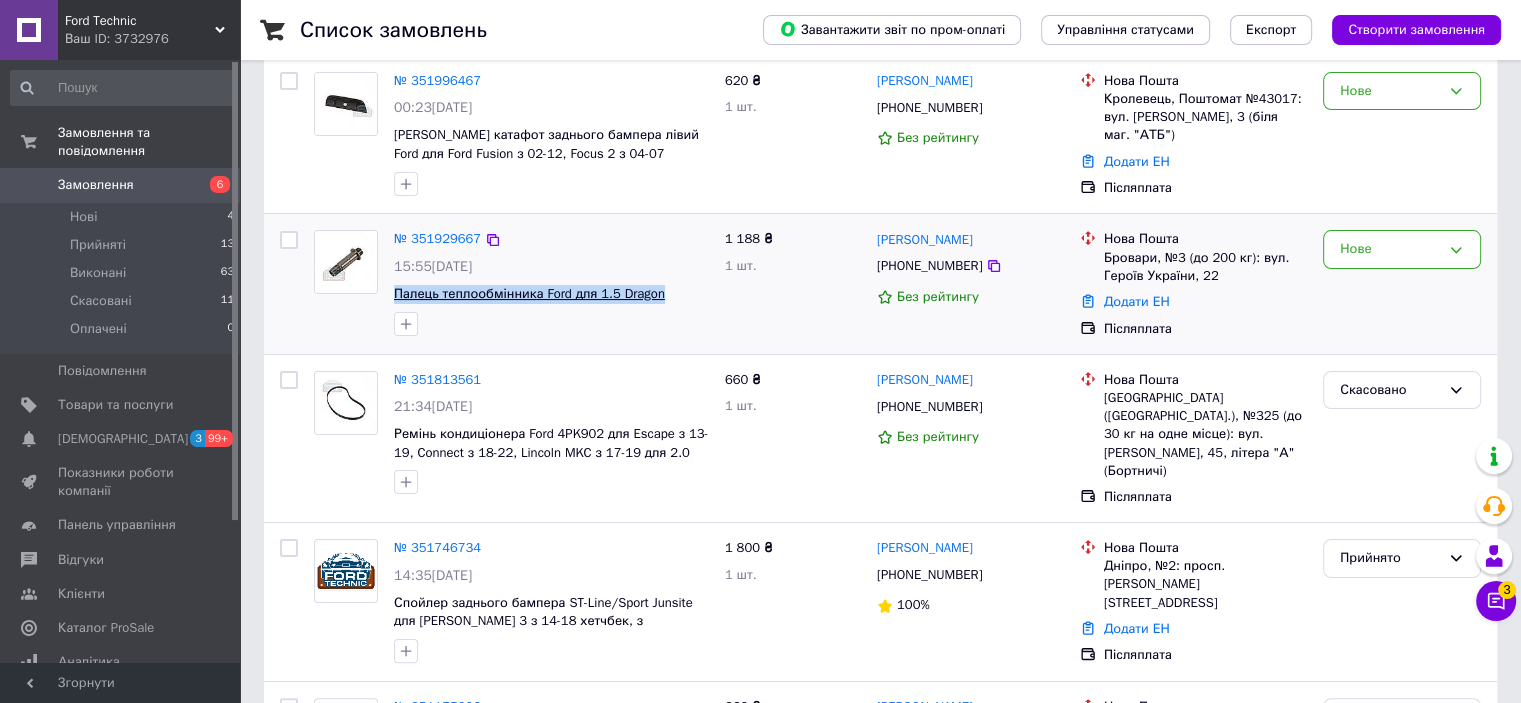 drag, startPoint x: 664, startPoint y: 293, endPoint x: 396, endPoint y: 298, distance: 268.04663 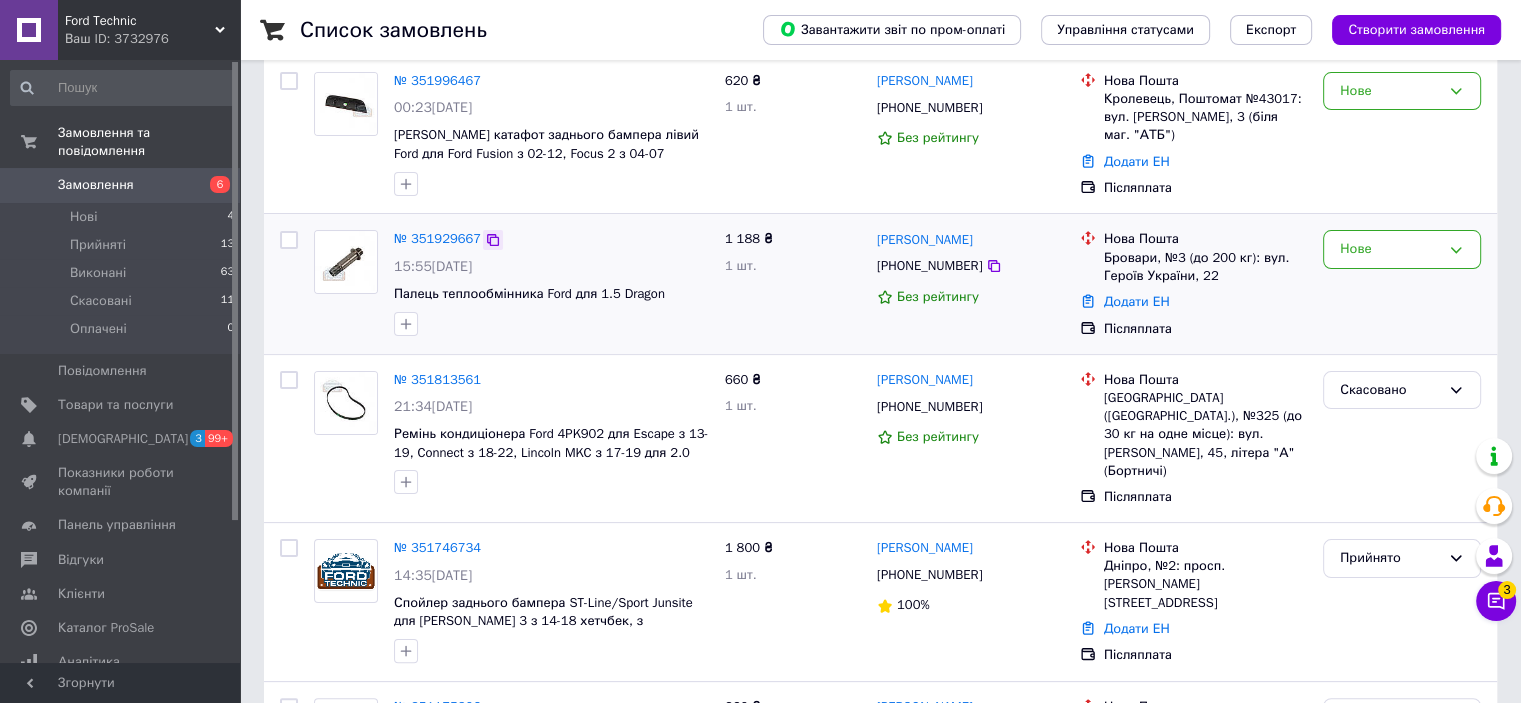 click 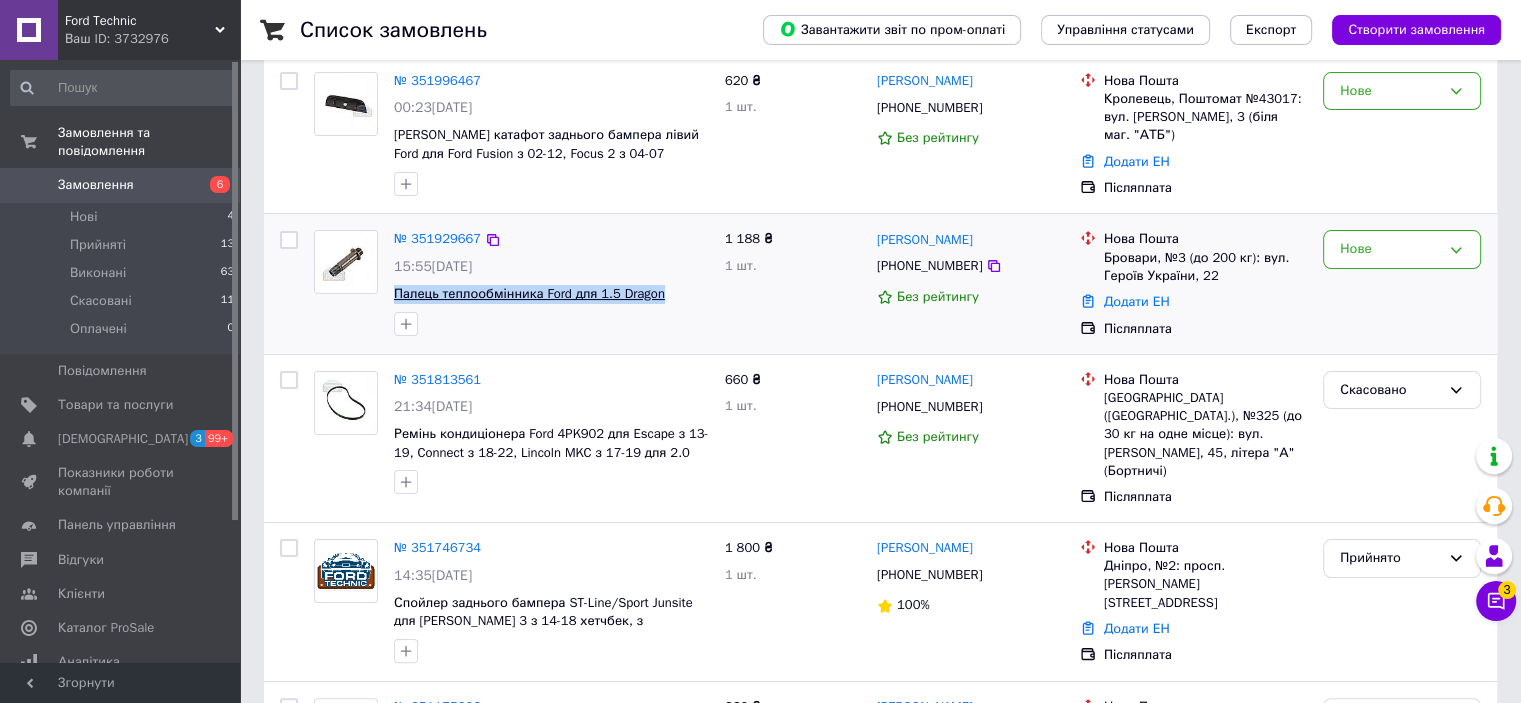 copy on "Палець теплообмінника Ford для 1.5 Dragon" 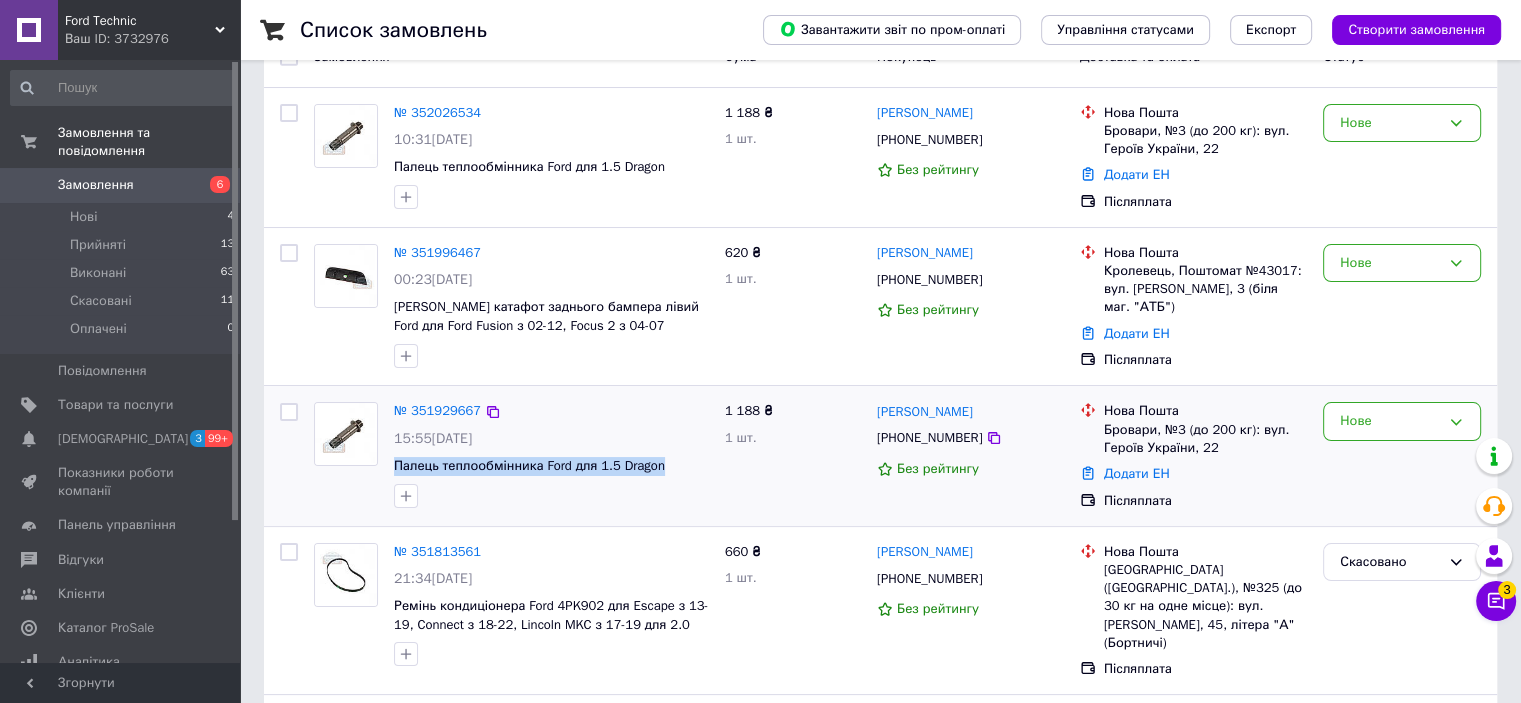 scroll, scrollTop: 100, scrollLeft: 0, axis: vertical 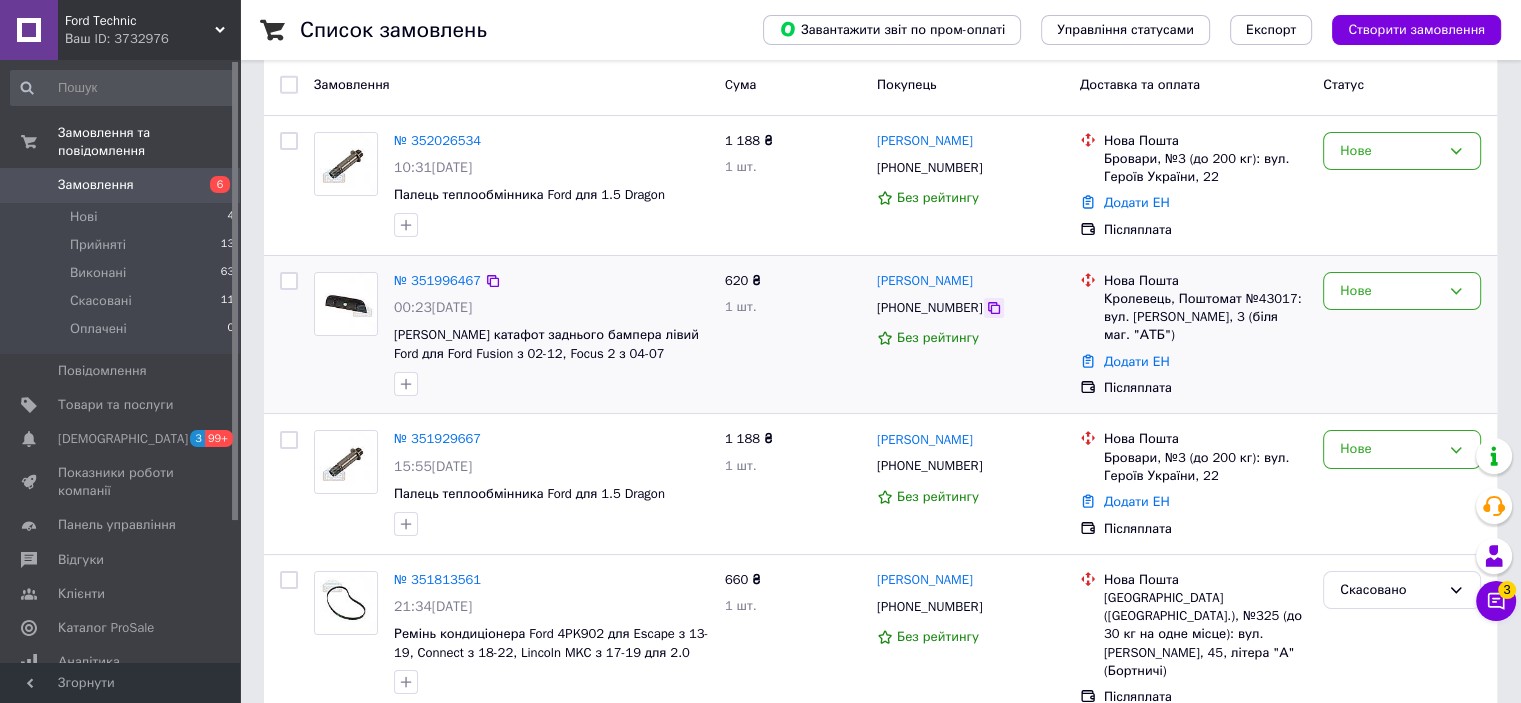 click 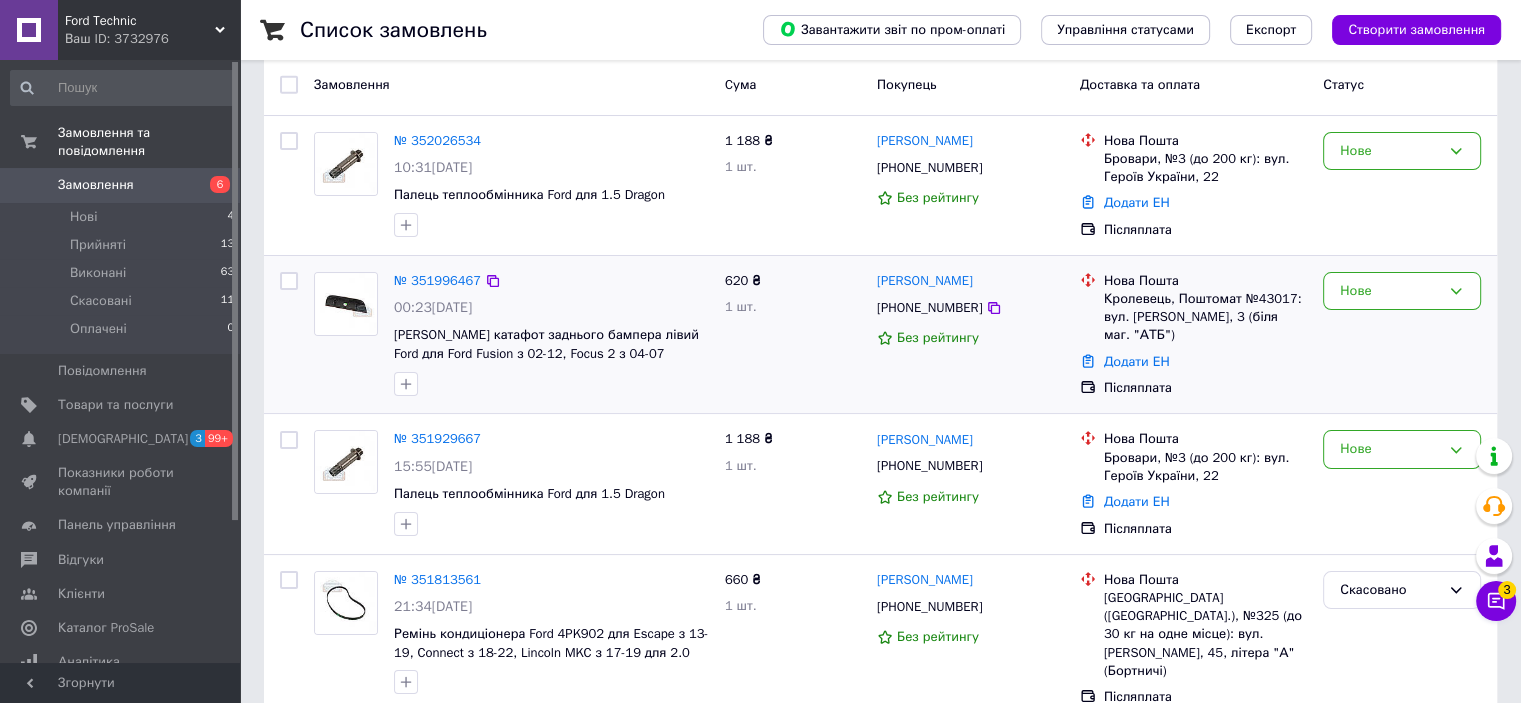 drag, startPoint x: 1020, startPoint y: 278, endPoint x: 893, endPoint y: 268, distance: 127.39309 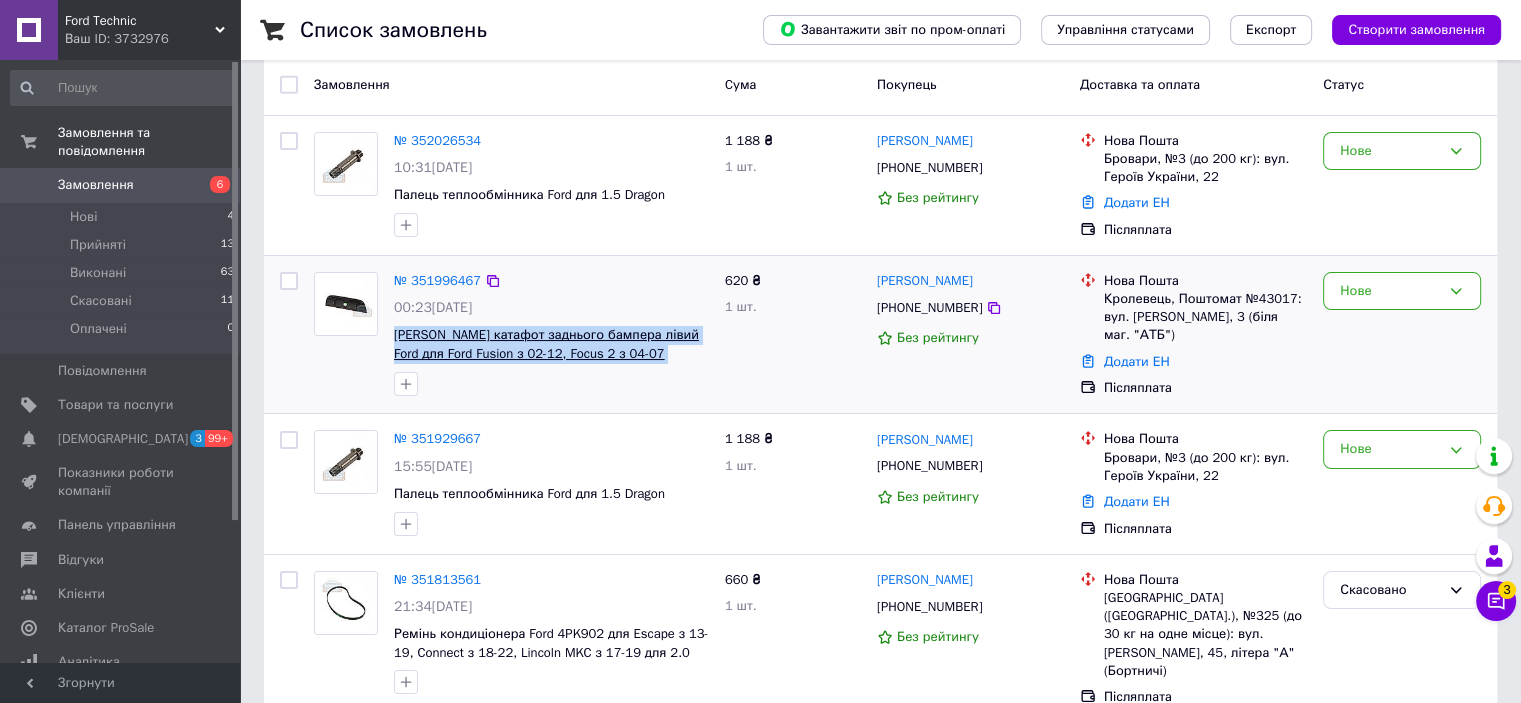 drag, startPoint x: 664, startPoint y: 354, endPoint x: 396, endPoint y: 326, distance: 269.4587 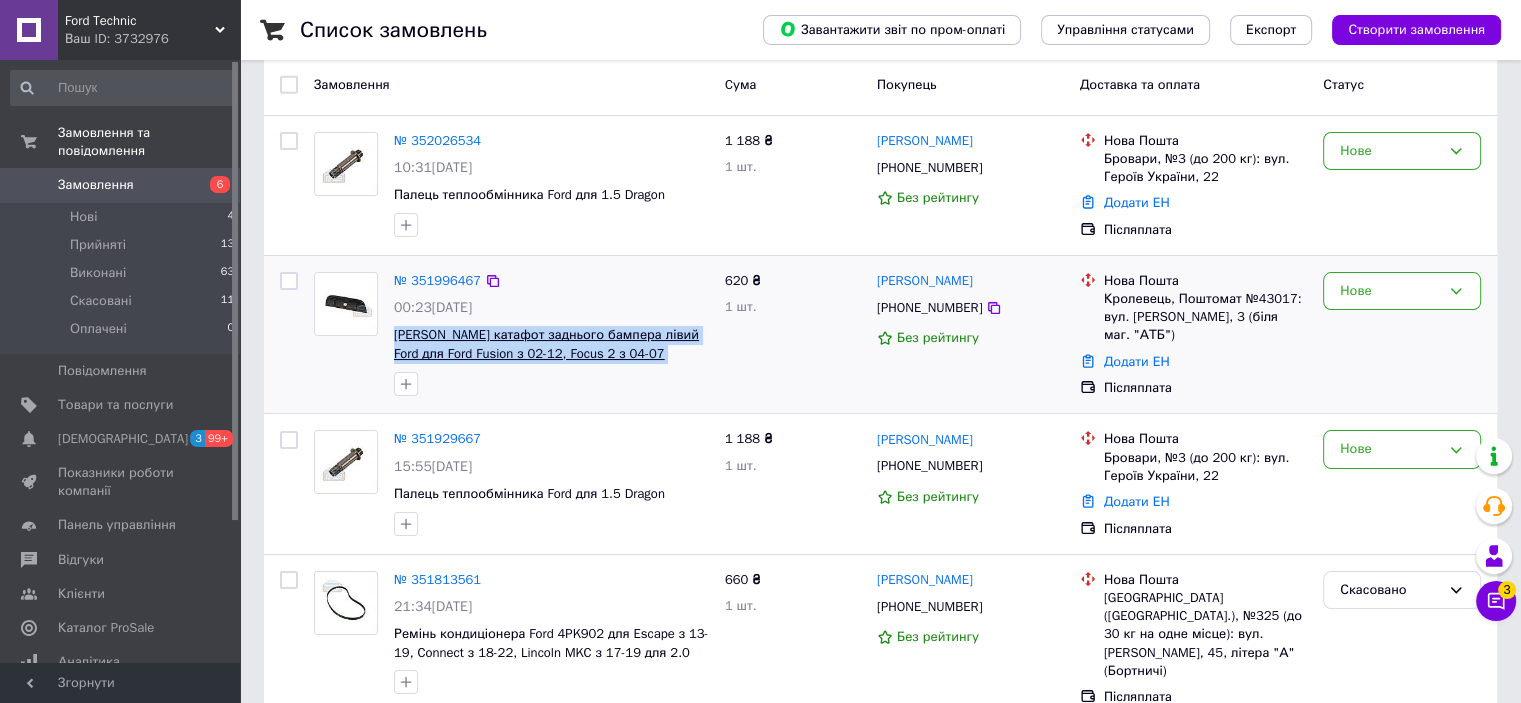 click on "[PERSON_NAME] катафот заднього бампера лівий Ford для Ford Fusion з 02-12, Focus 2 з 04-07 універсал" at bounding box center (551, 344) 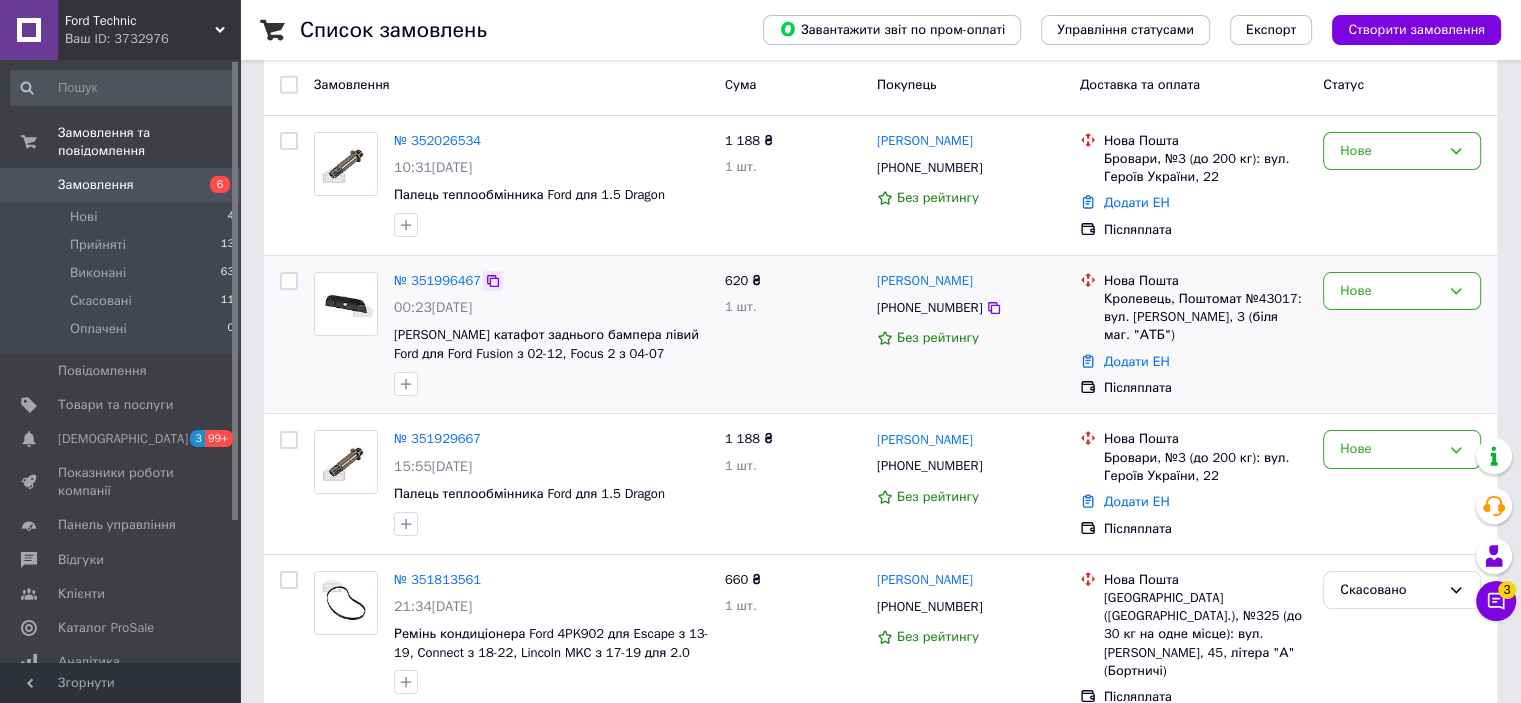click 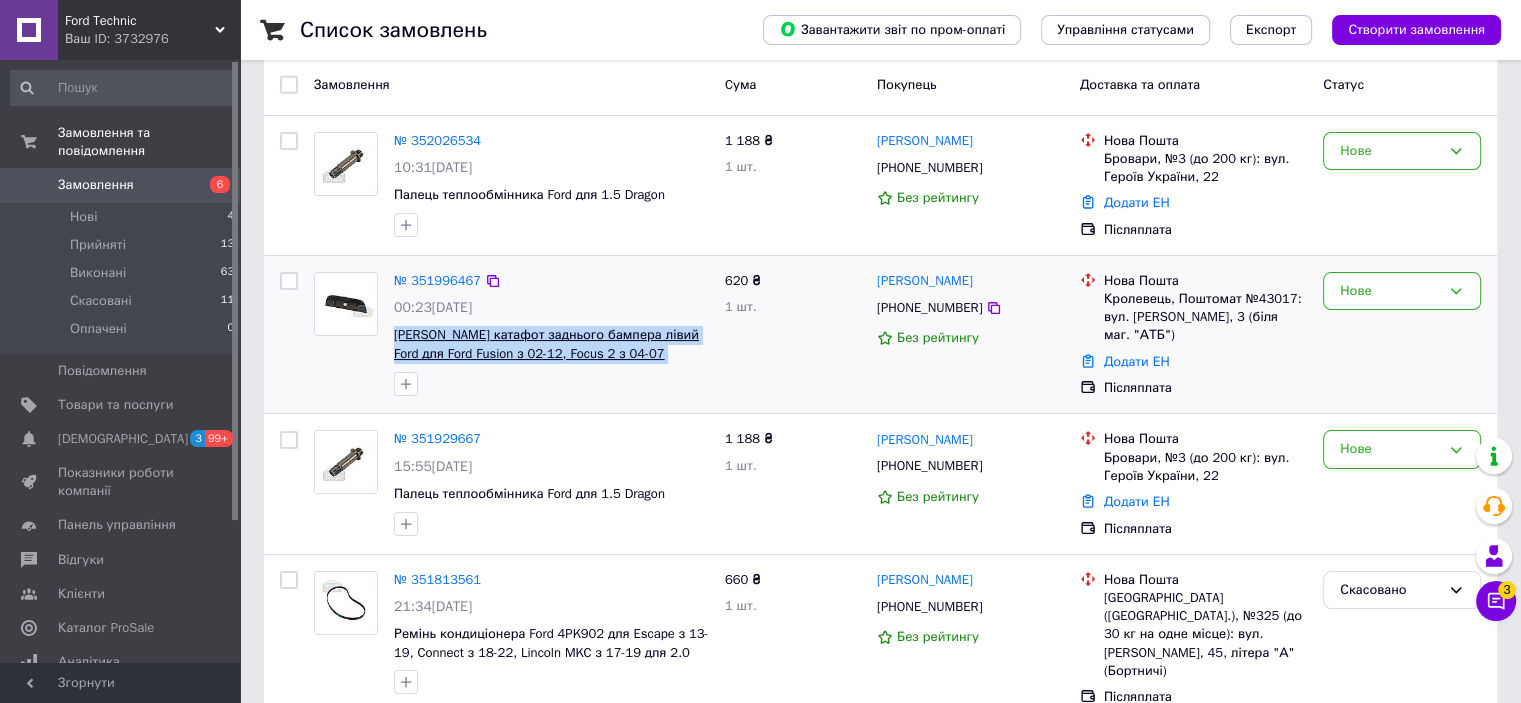 drag, startPoint x: 614, startPoint y: 349, endPoint x: 396, endPoint y: 339, distance: 218.22923 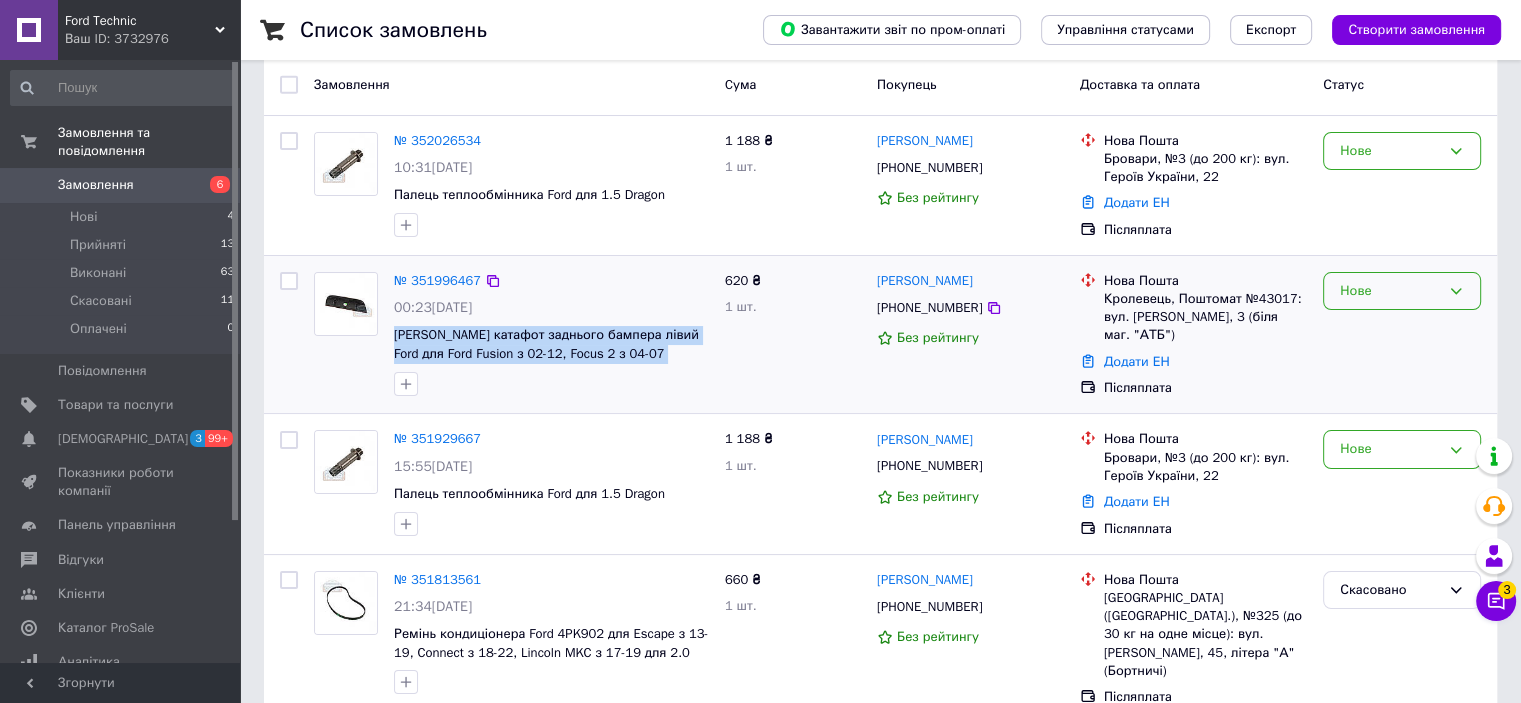 click on "Нове" at bounding box center (1390, 291) 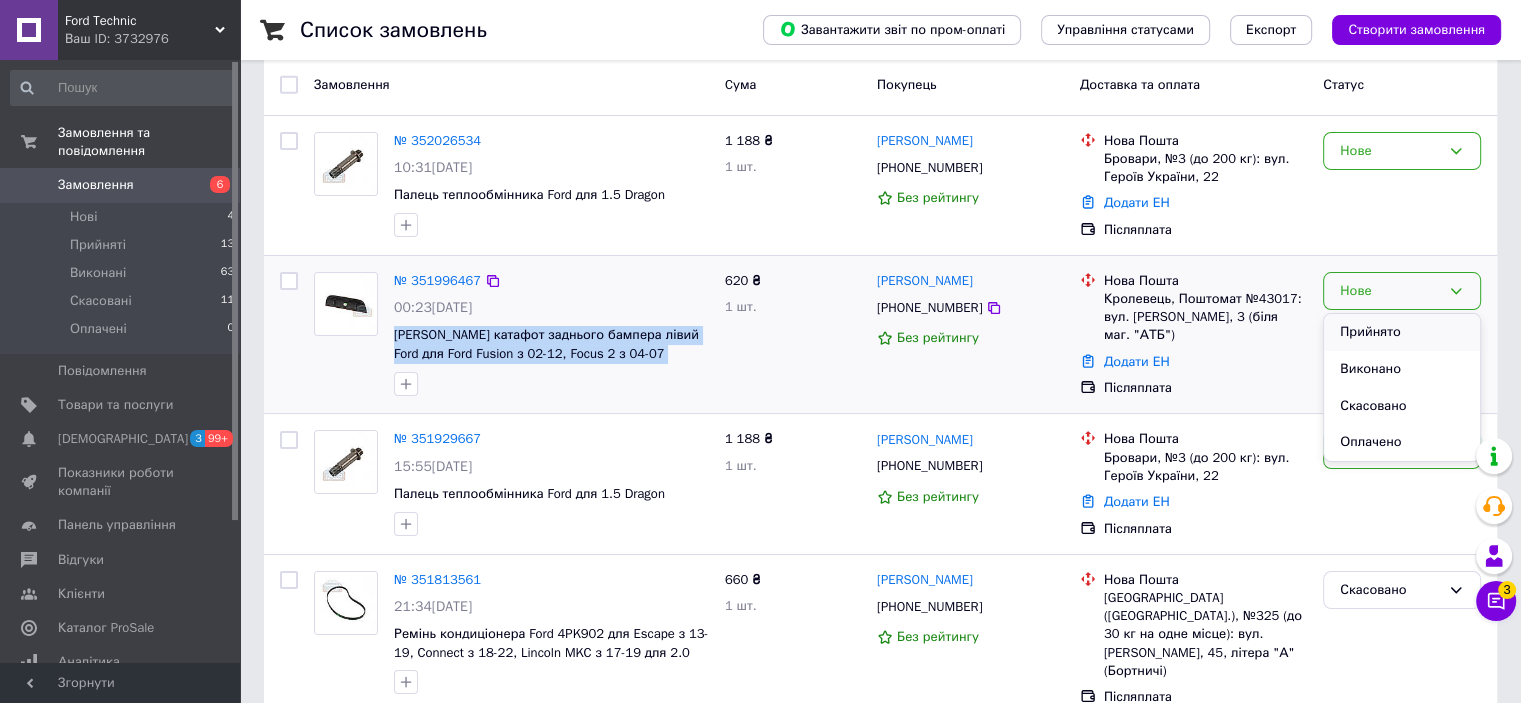 click on "Прийнято" at bounding box center (1402, 332) 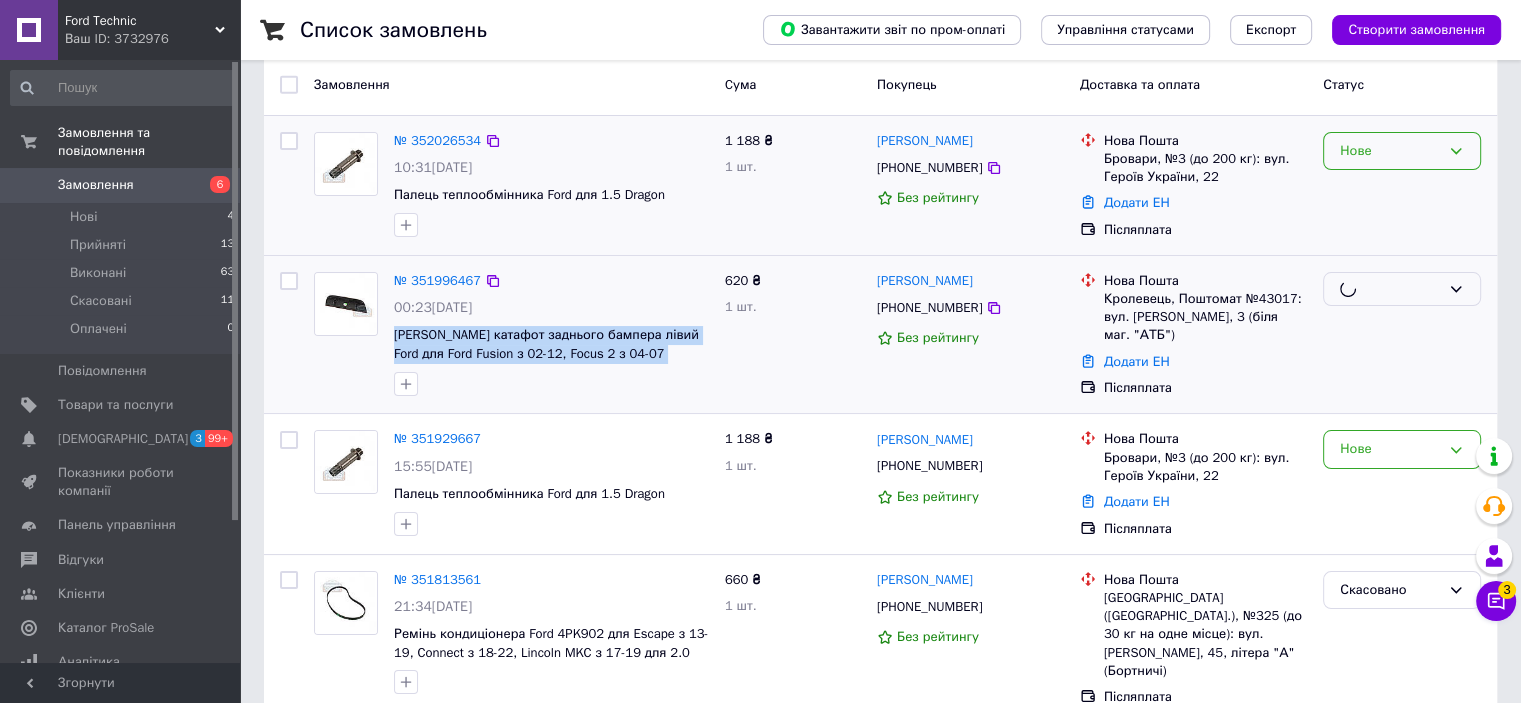 click on "Нове" at bounding box center (1402, 151) 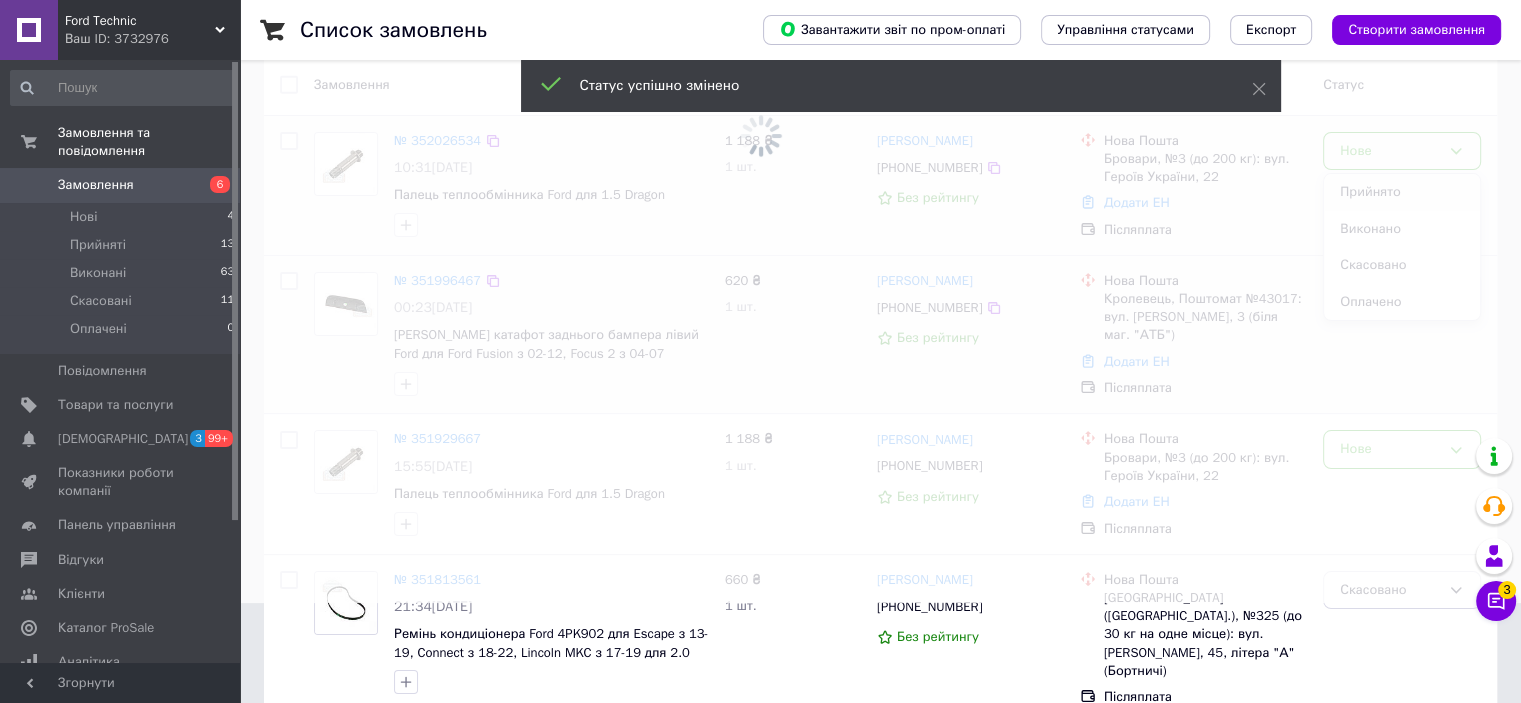 click at bounding box center (760, 251) 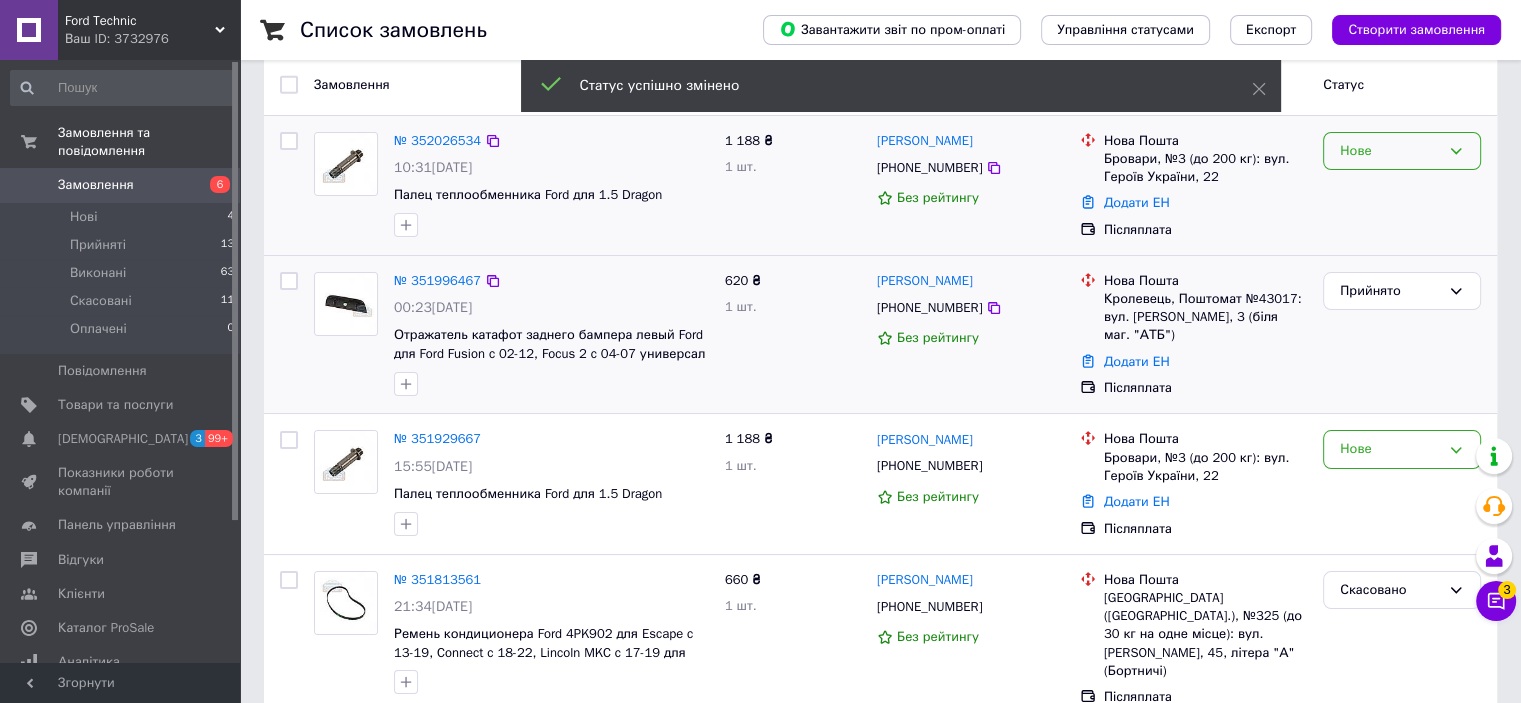 click on "Нове" at bounding box center [1390, 151] 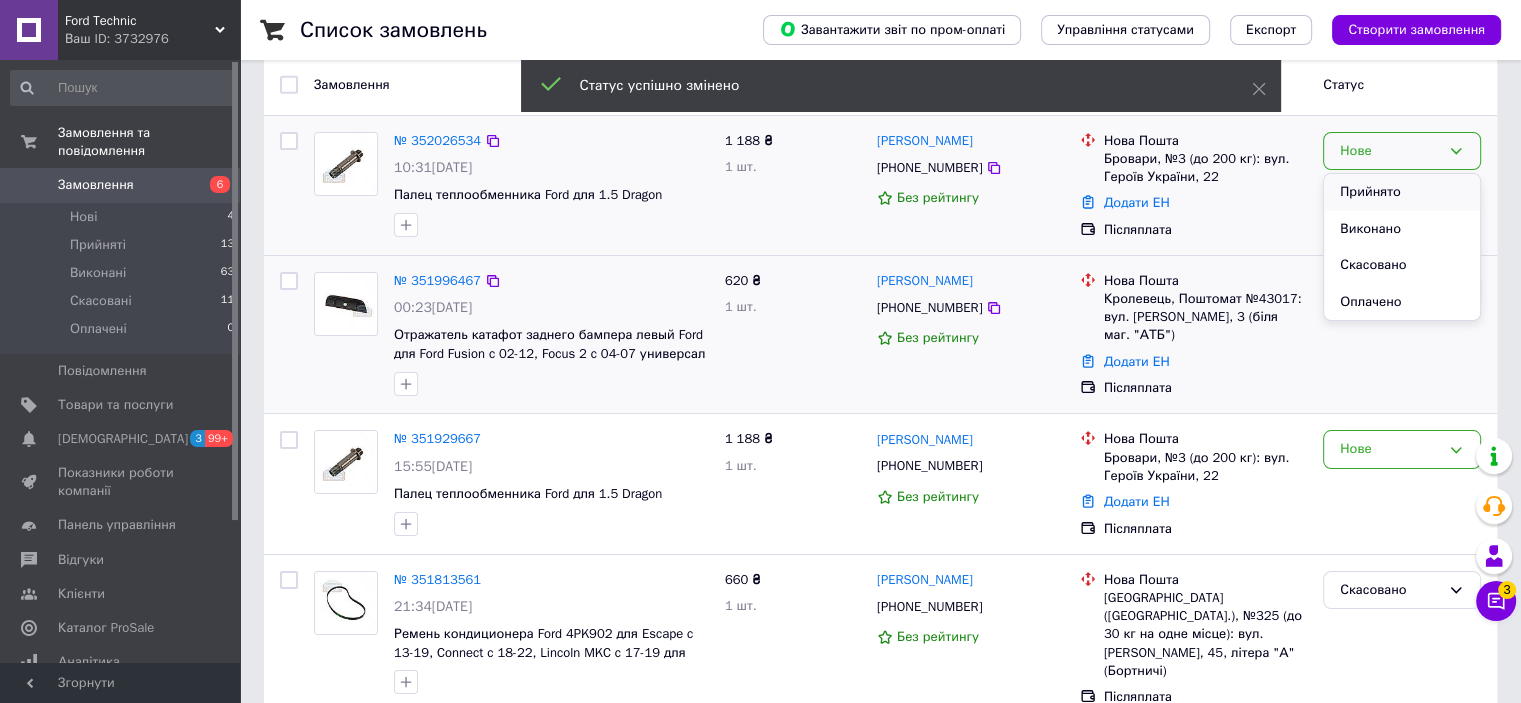 click on "Прийнято" at bounding box center (1402, 192) 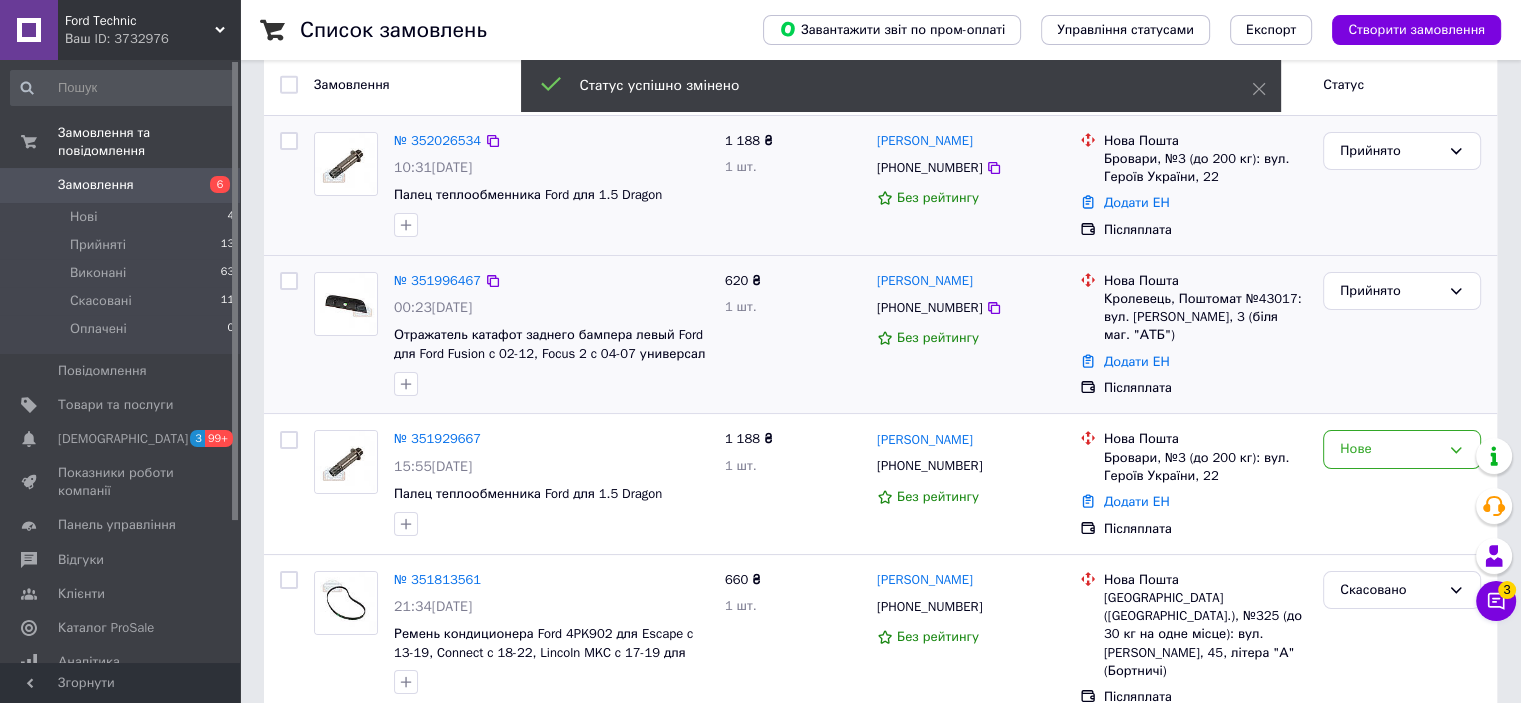 click on "Нове" at bounding box center (1390, 449) 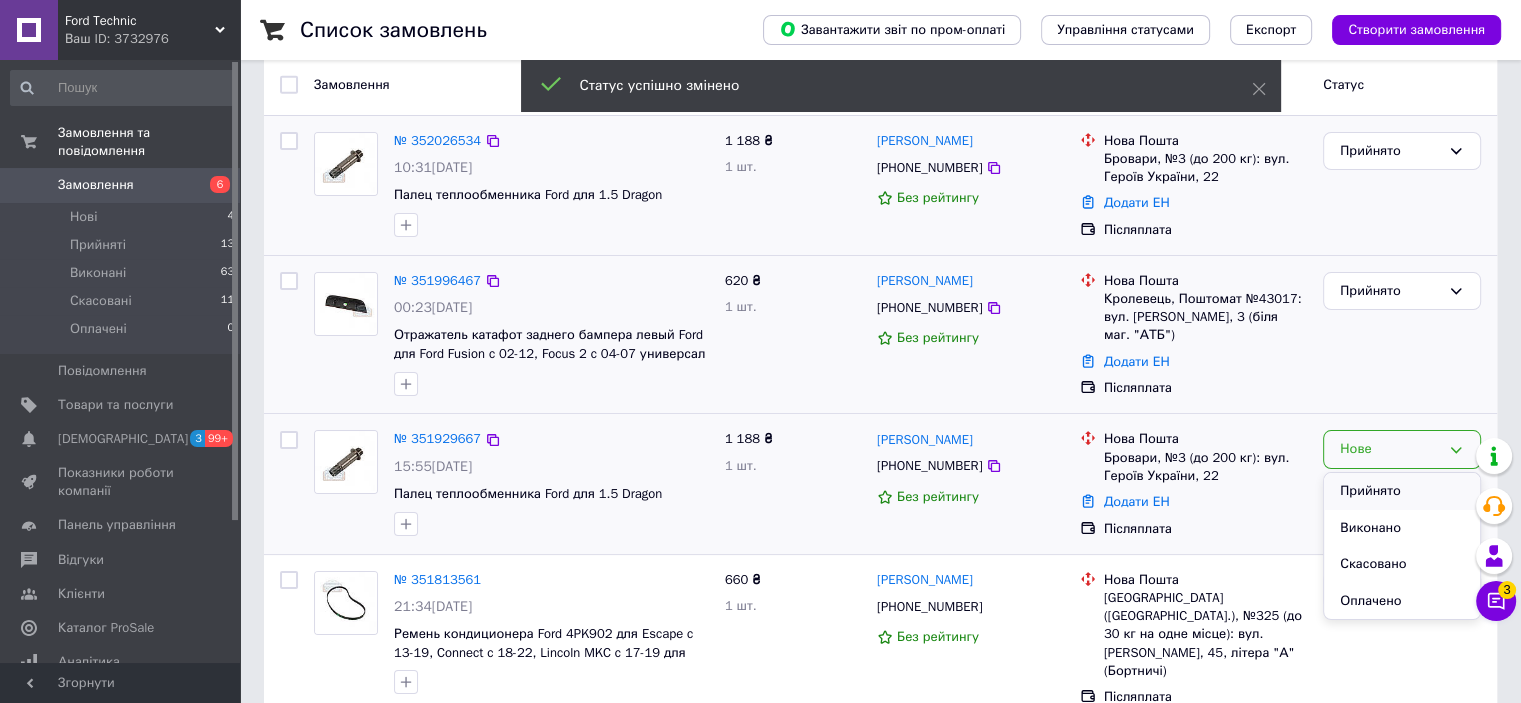 click on "Прийнято" at bounding box center (1402, 491) 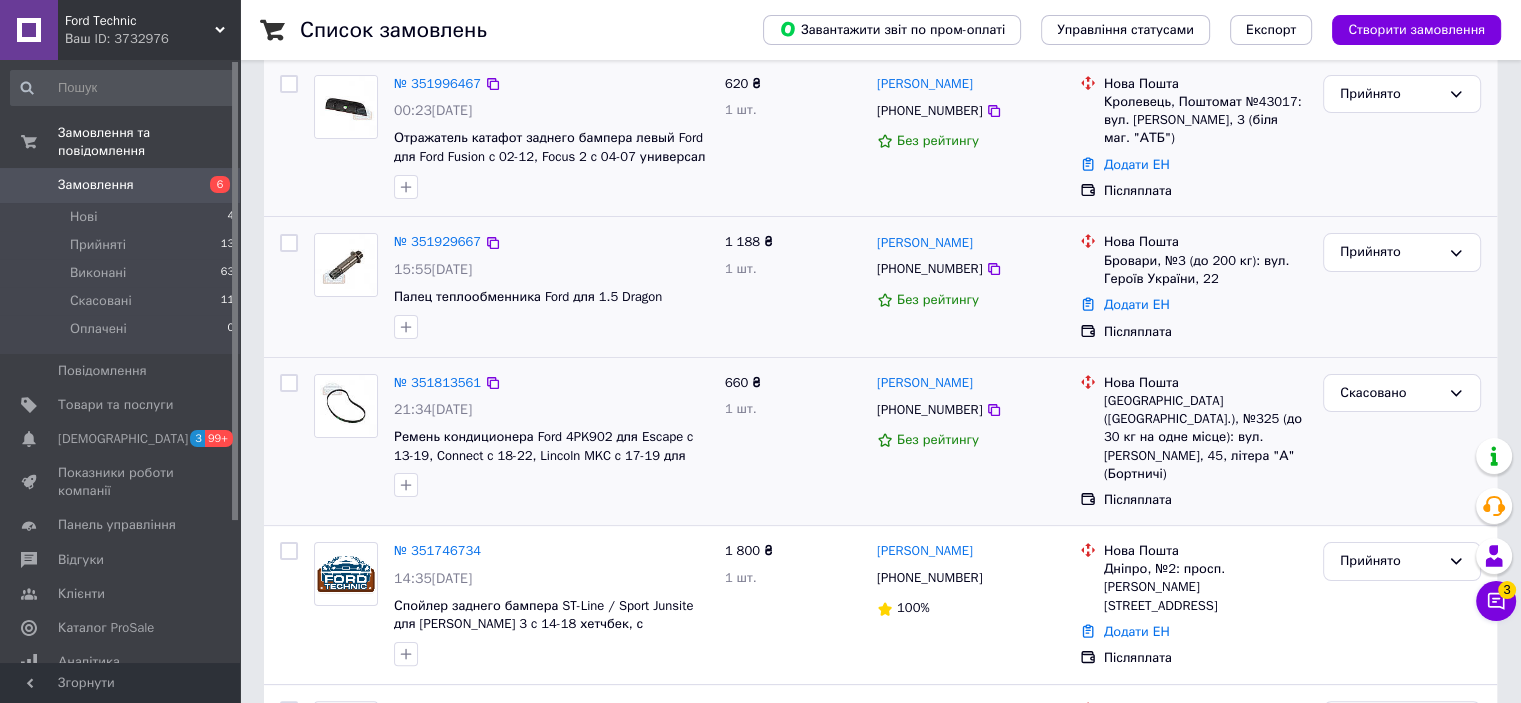 scroll, scrollTop: 300, scrollLeft: 0, axis: vertical 